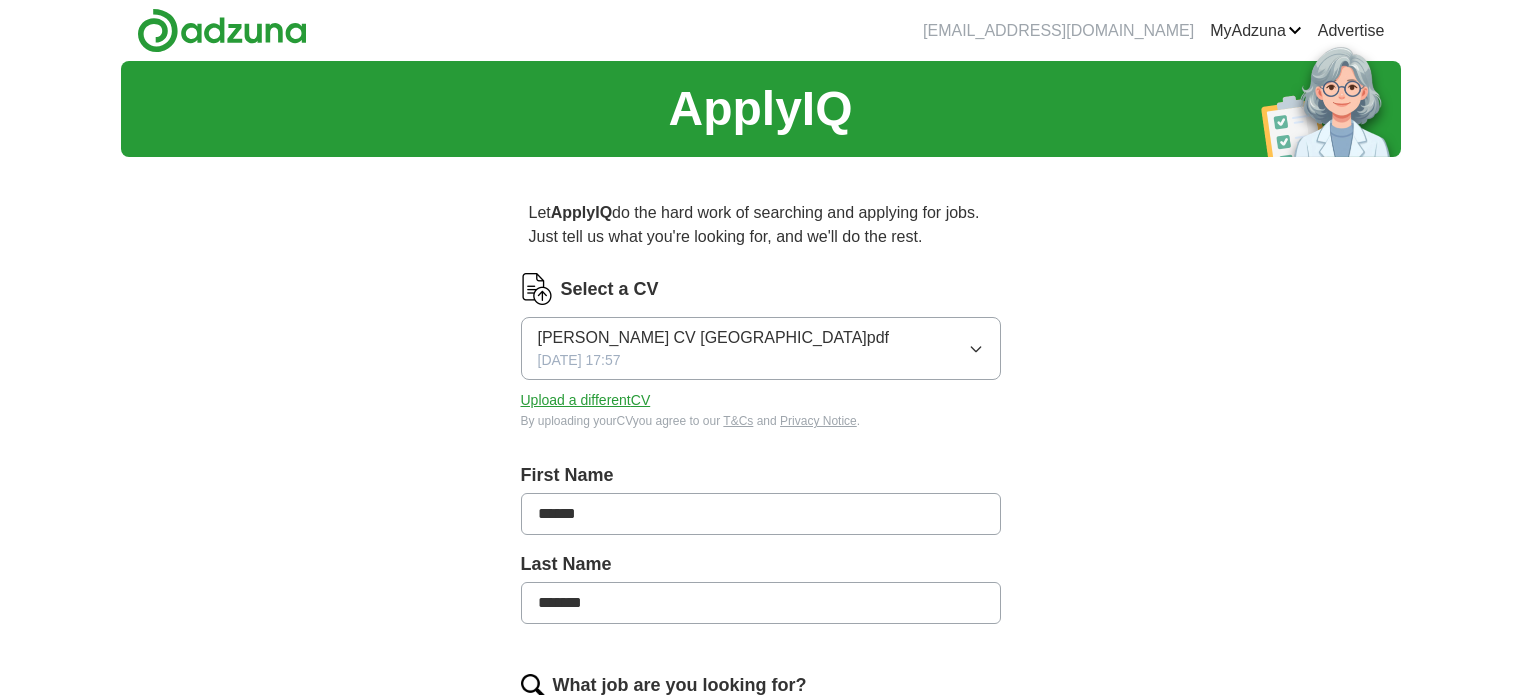 scroll, scrollTop: 0, scrollLeft: 0, axis: both 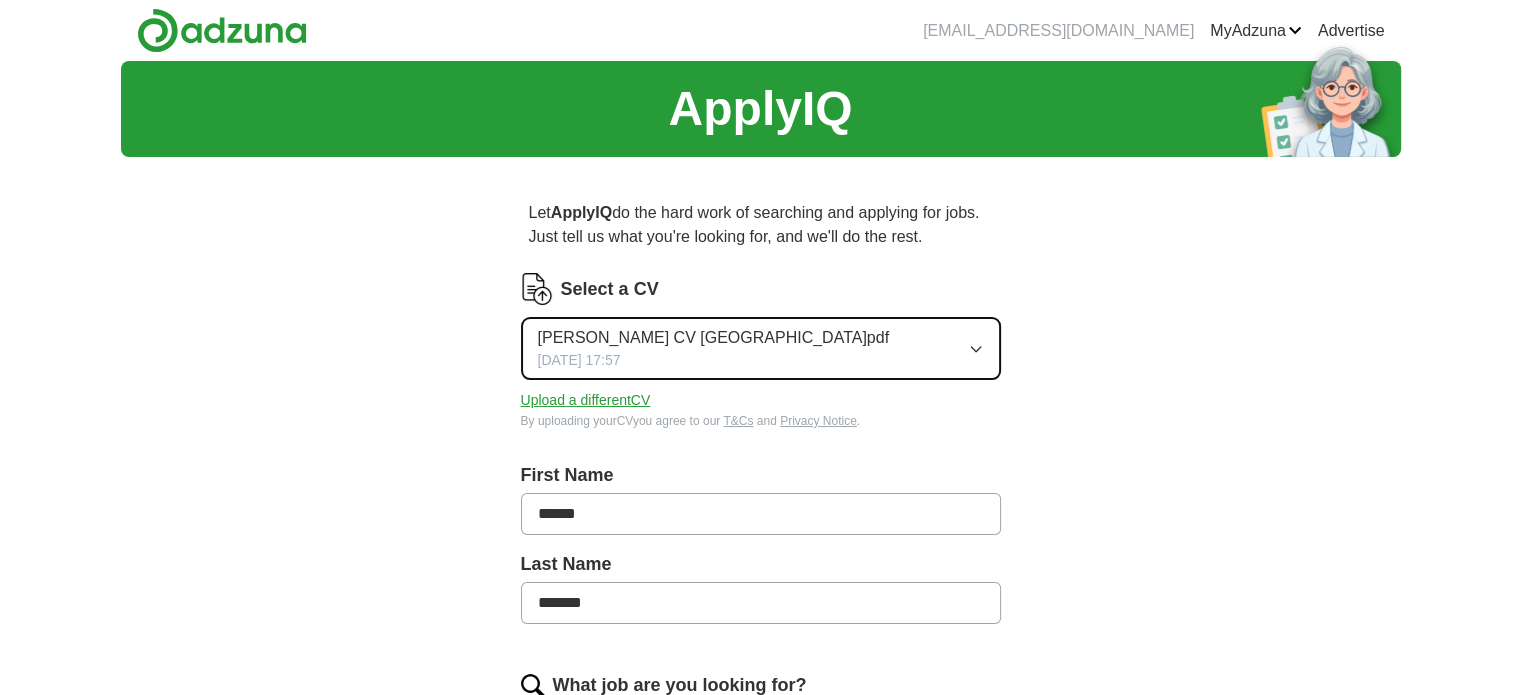 click on "[PERSON_NAME] CV [GEOGRAPHIC_DATA]pdf [DATE] 17:57" at bounding box center [761, 348] 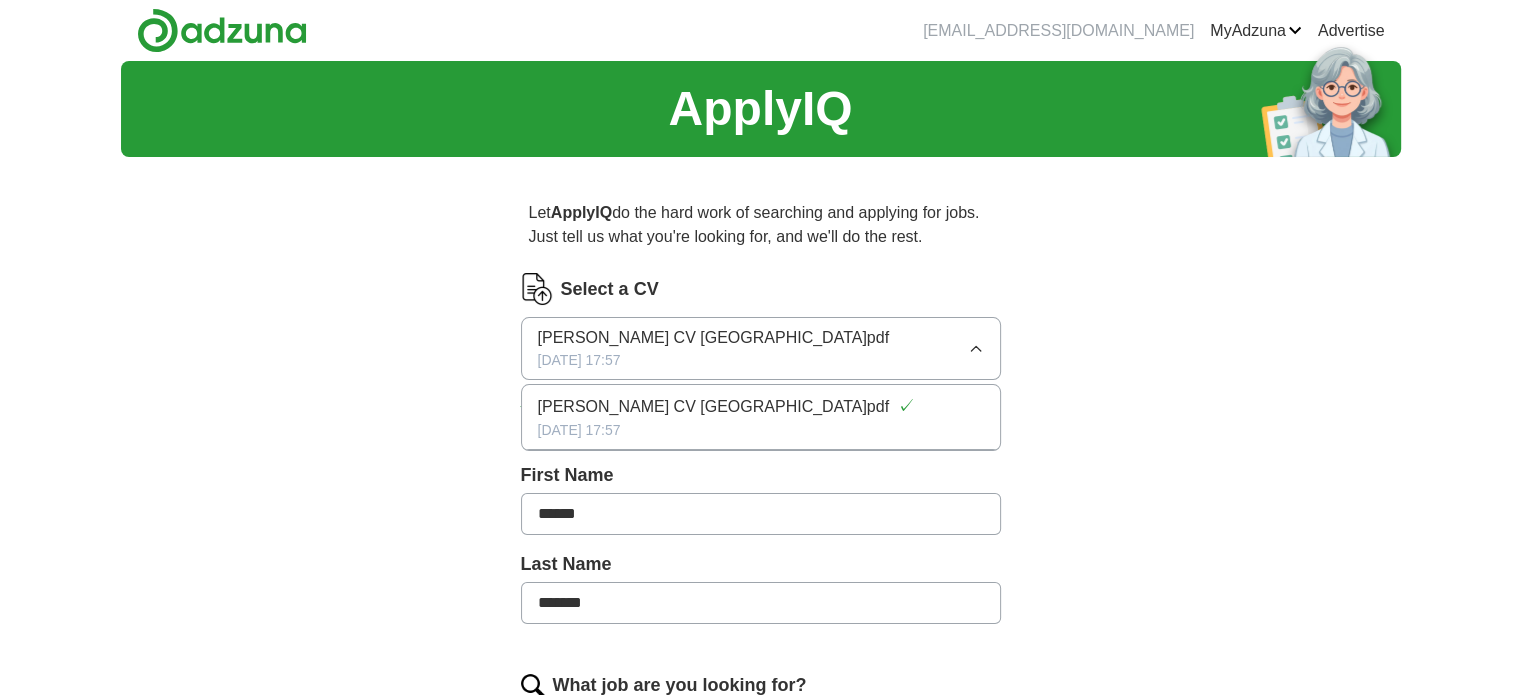 click on "ApplyIQ Let  ApplyIQ  do the hard work of searching and applying for jobs. Just tell us what you're looking for, and we'll do the rest. Select a CV [PERSON_NAME] CV UK.pdf [DATE] 17:57 [PERSON_NAME] CV [GEOGRAPHIC_DATA]pdf ✓ [DATE] 17:57 Upload a different  CV By uploading your  CV  you agree to our   T&Cs   and   Privacy Notice . First Name ****** Last Name ******* What job are you looking for? Enter or select a minimum of 3 job titles (4-8 recommended) Where do you want to work? 25 mile radius What's your minimum salary? At least  £ -   per year £ 20 k £ 100 k+ Start applying for jobs By registering, you consent to us applying to suitable jobs for you" at bounding box center (761, 742) 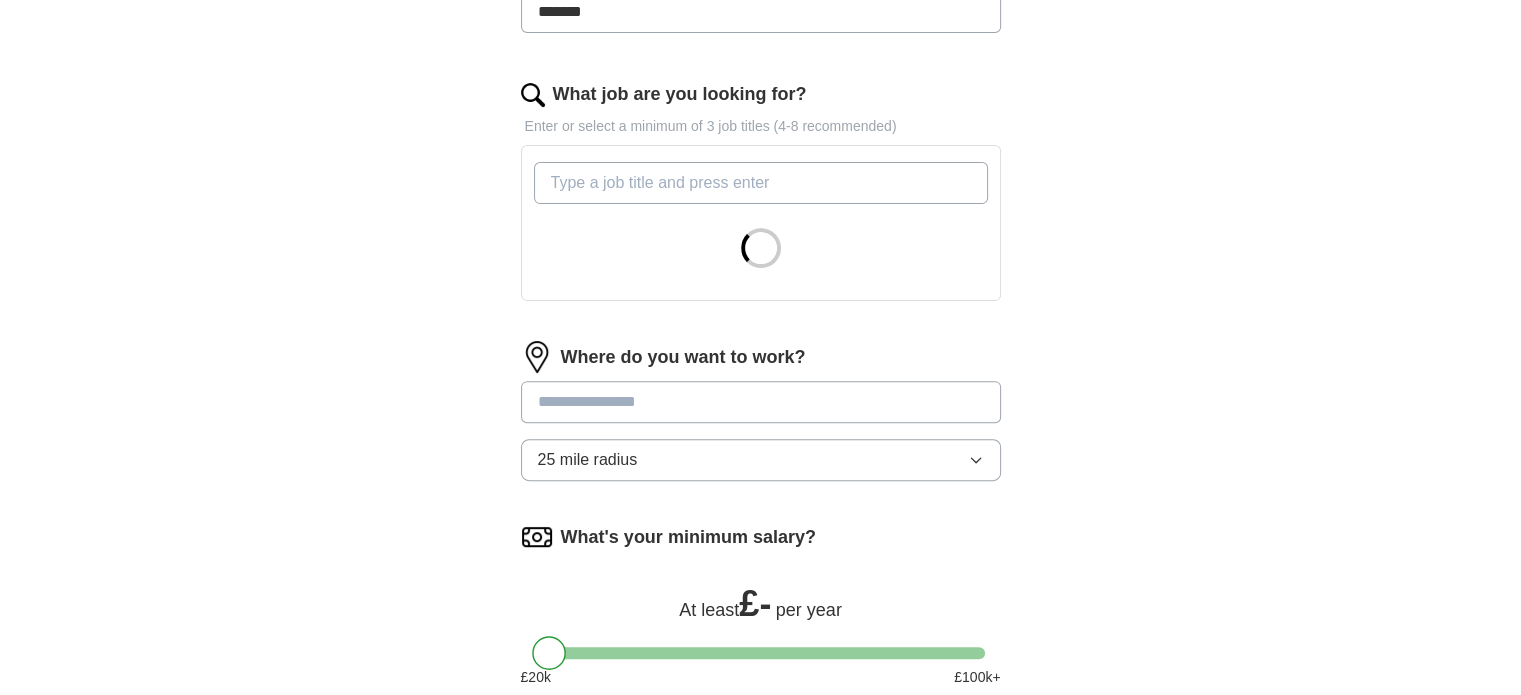 scroll, scrollTop: 600, scrollLeft: 0, axis: vertical 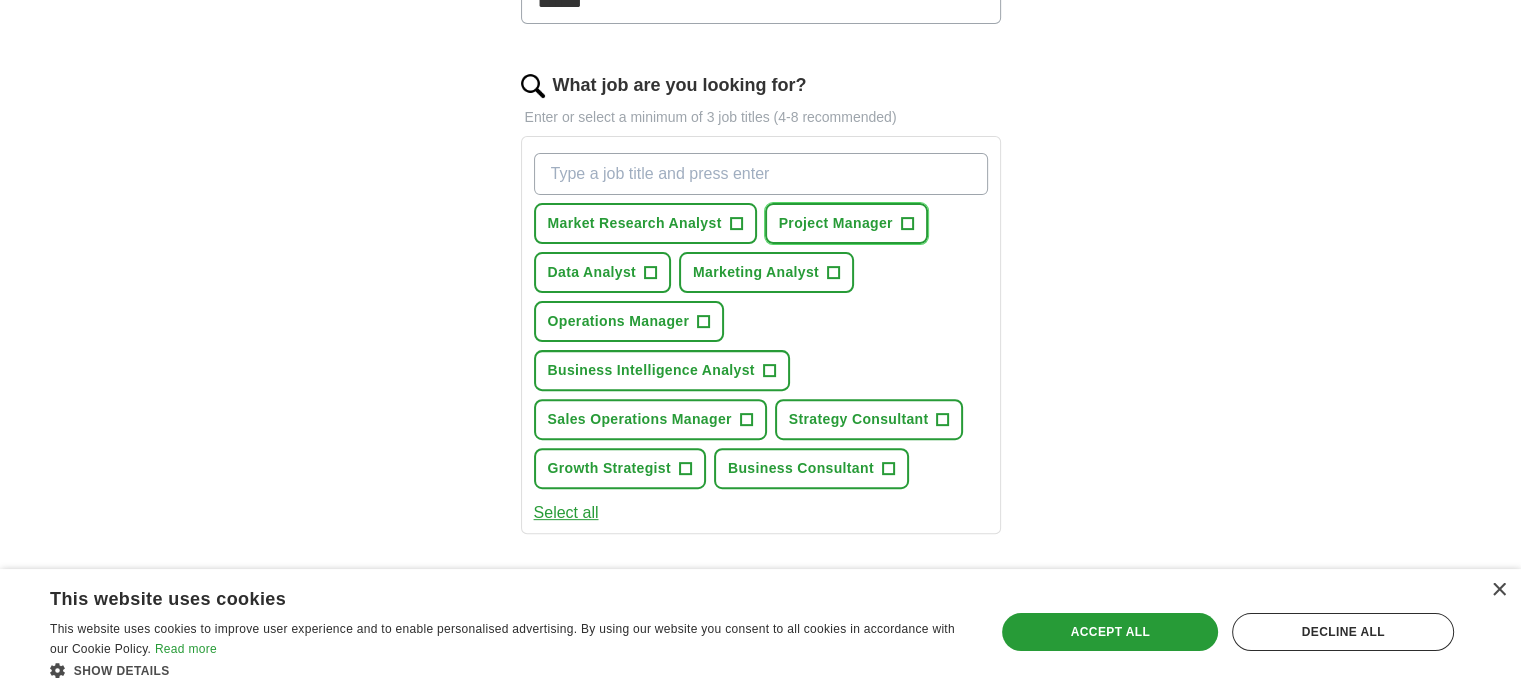click on "Project Manager" at bounding box center [836, 223] 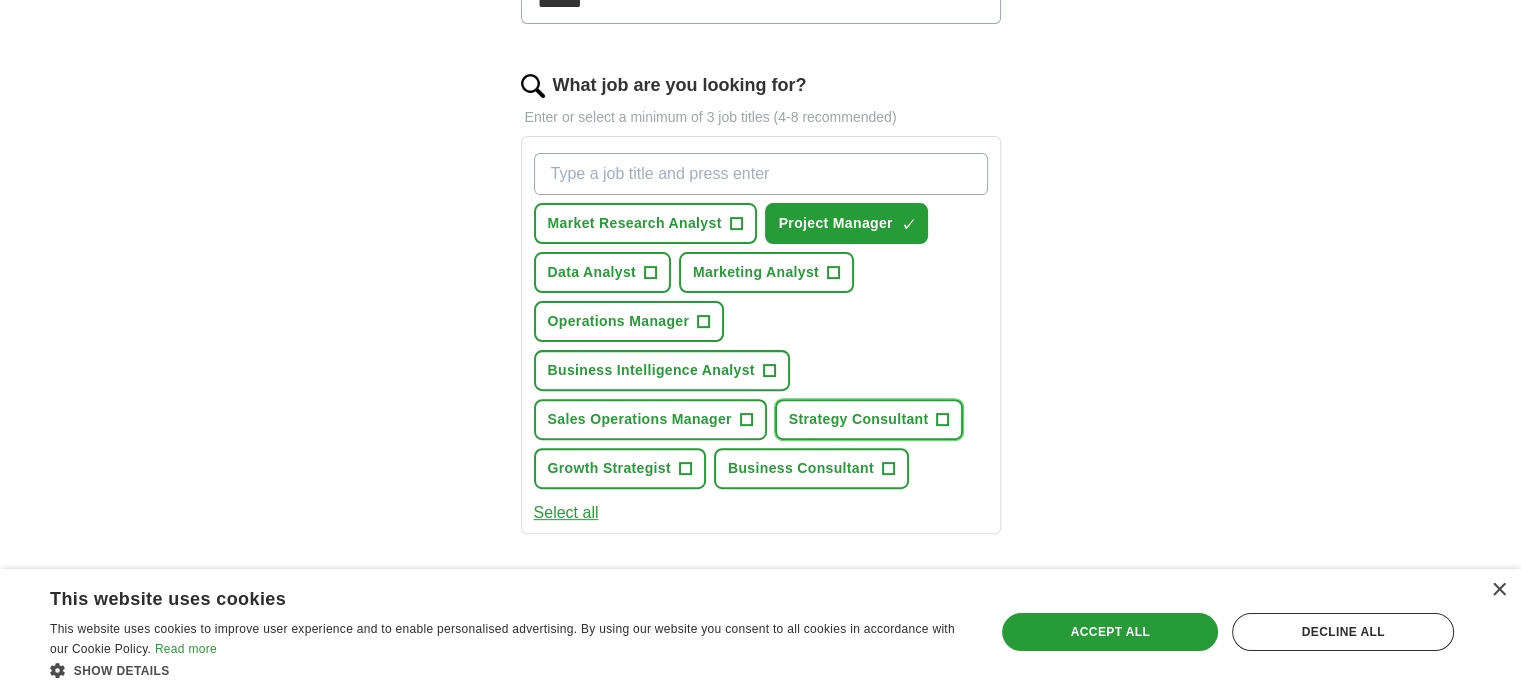 click on "+" at bounding box center (943, 420) 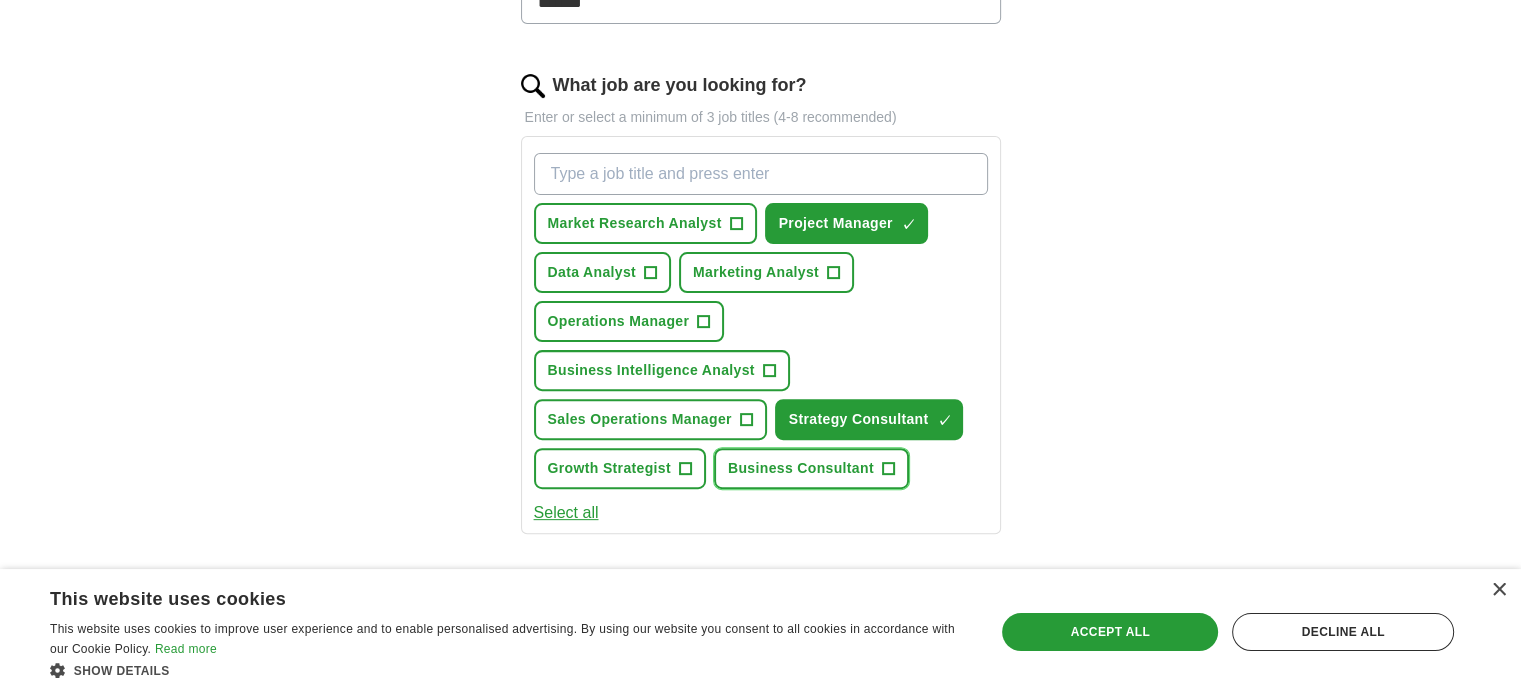 click on "Business Consultant" at bounding box center [801, 468] 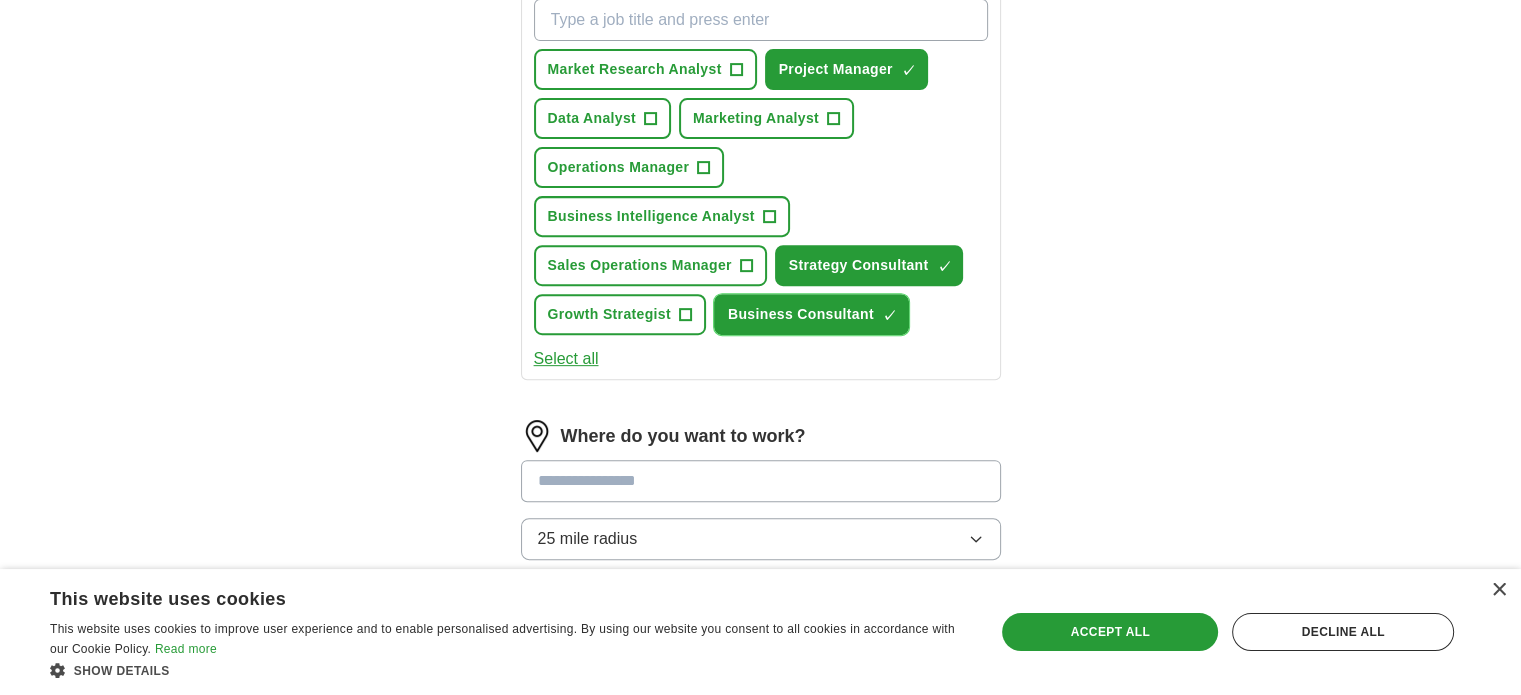 scroll, scrollTop: 800, scrollLeft: 0, axis: vertical 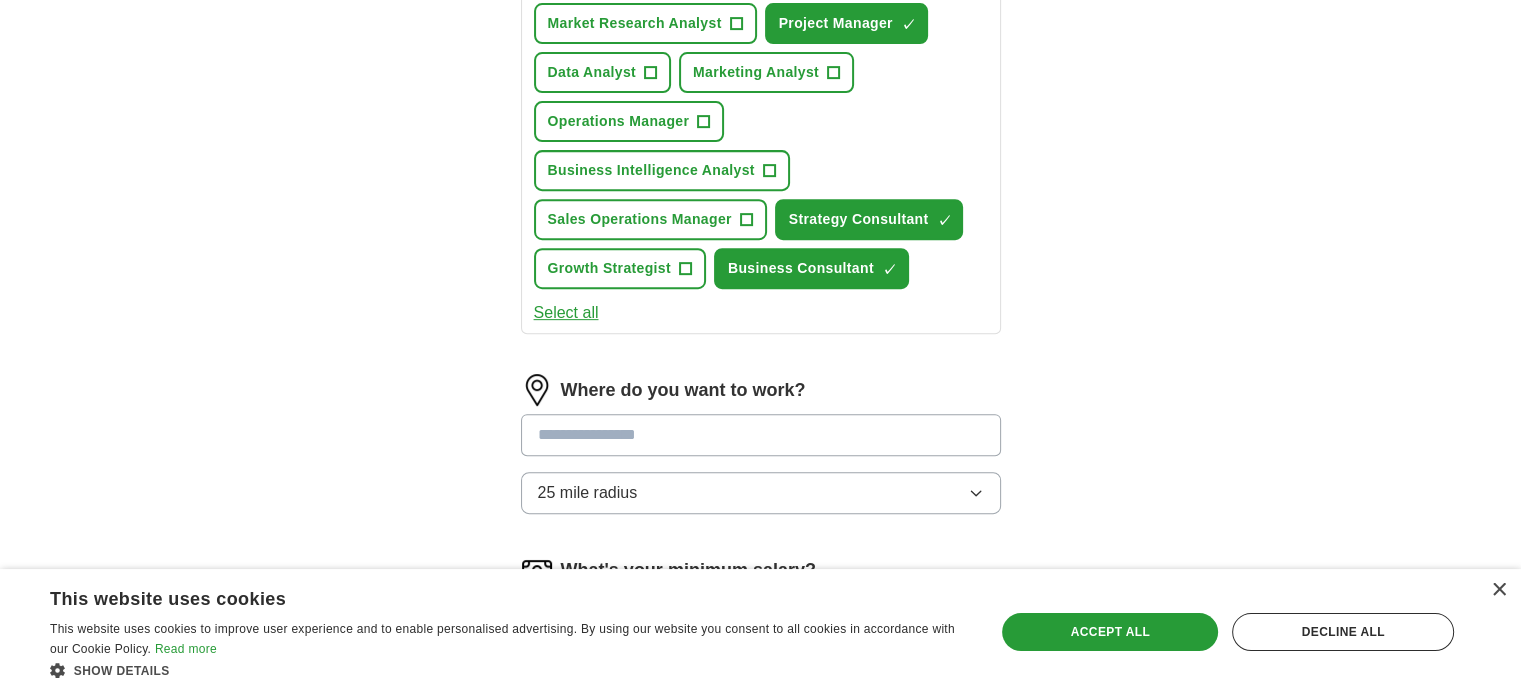 click on "Select all" at bounding box center [566, 313] 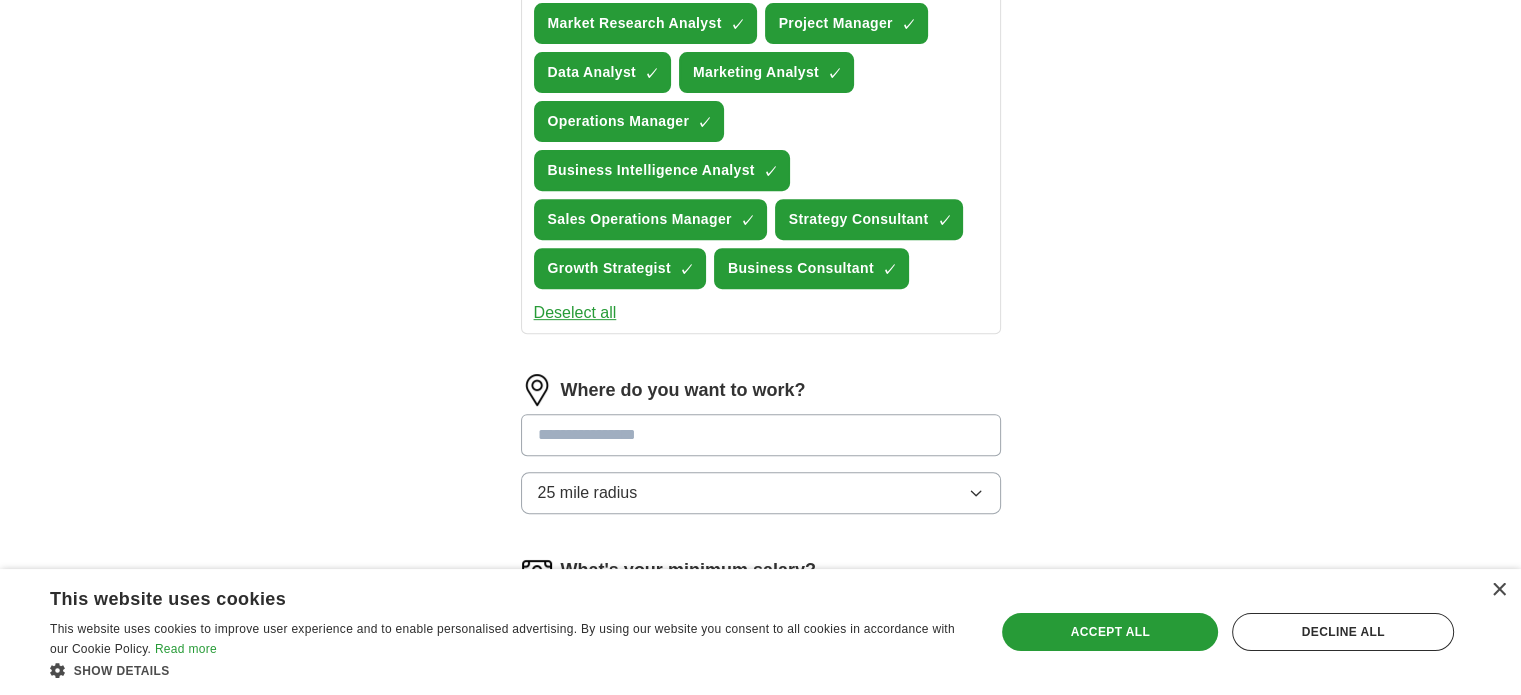 click on "Deselect all" at bounding box center [575, 313] 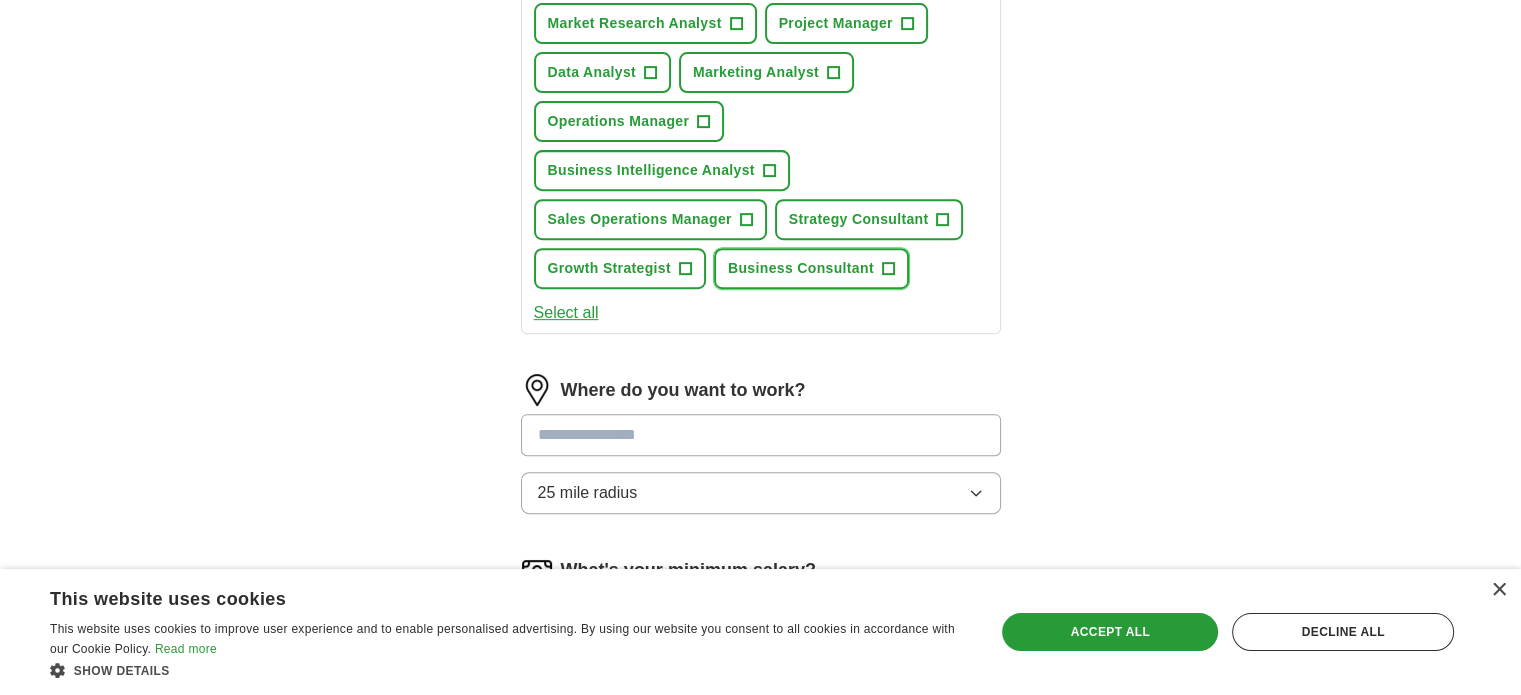 click on "Business Consultant +" at bounding box center (811, 268) 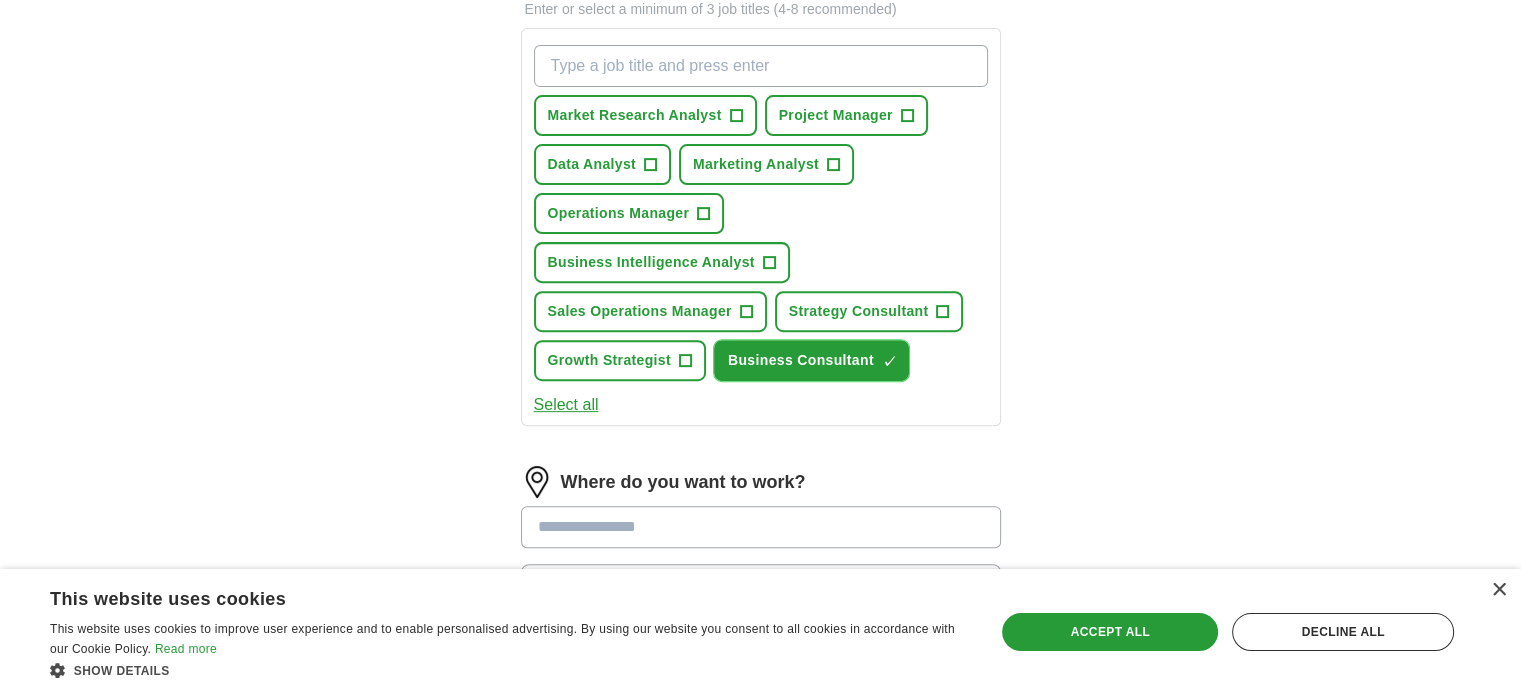 scroll, scrollTop: 700, scrollLeft: 0, axis: vertical 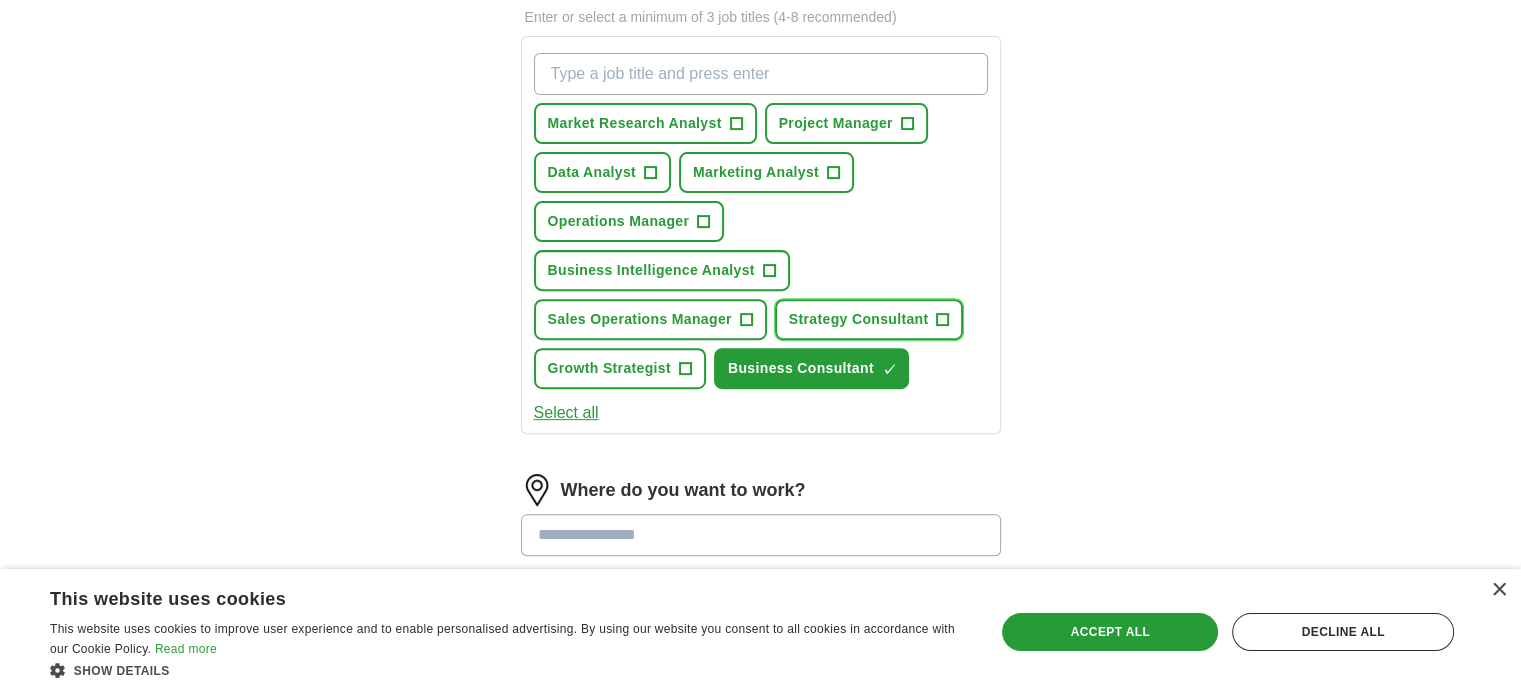 click on "+" at bounding box center [943, 320] 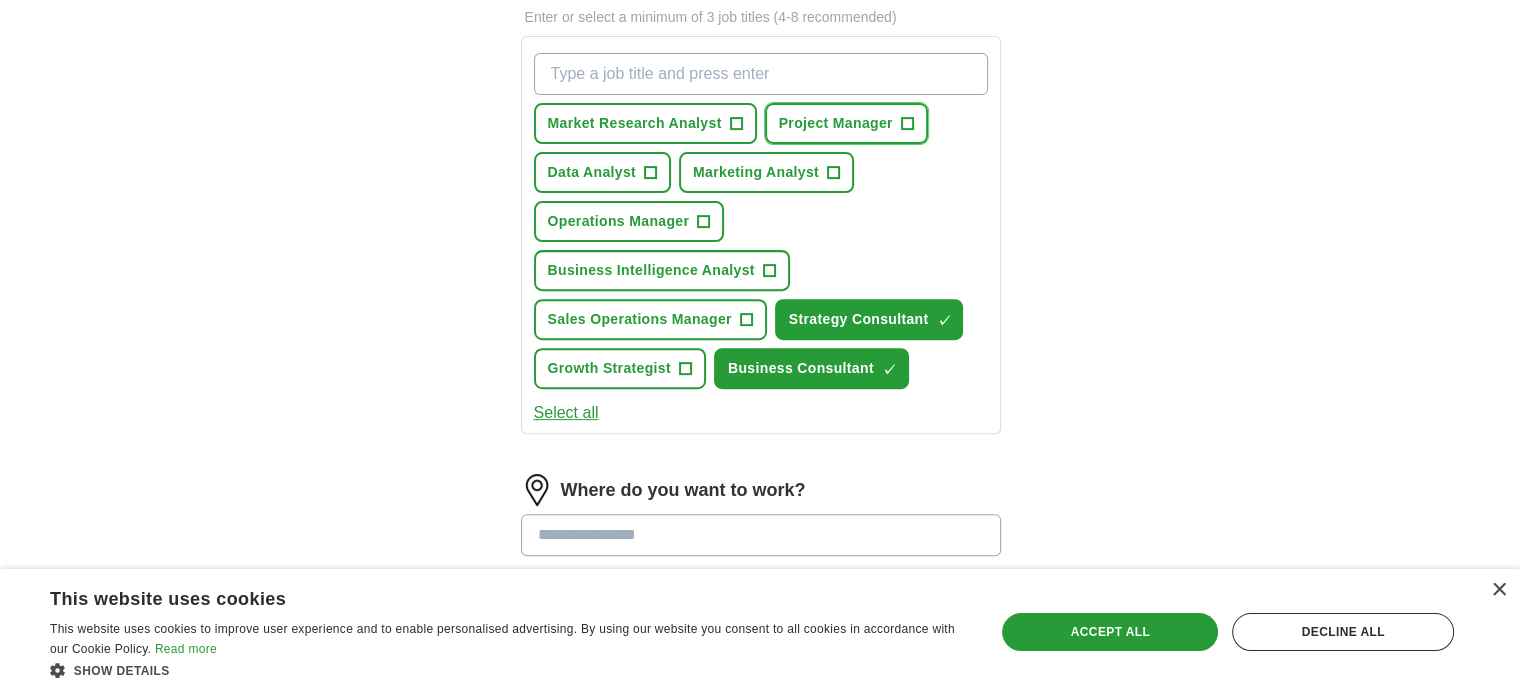 click on "Project Manager" at bounding box center [836, 123] 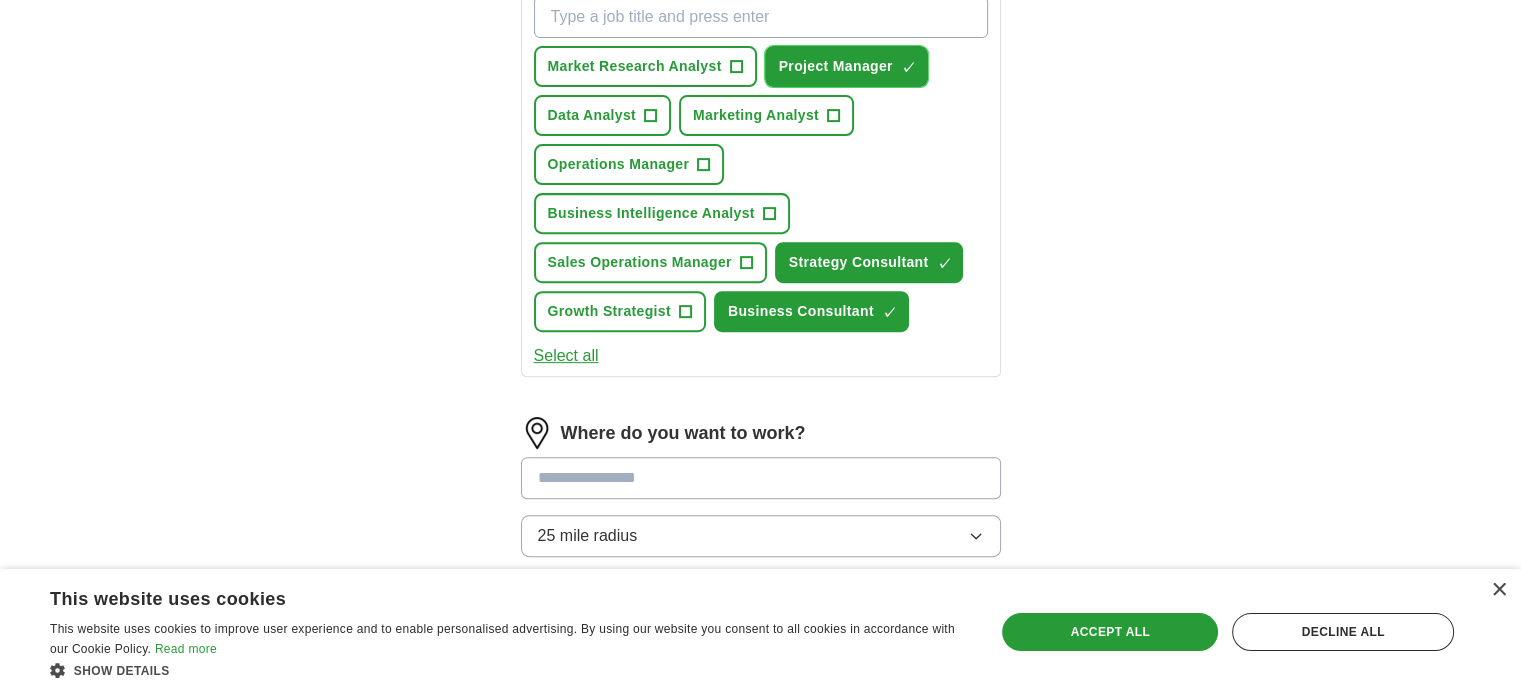 scroll, scrollTop: 900, scrollLeft: 0, axis: vertical 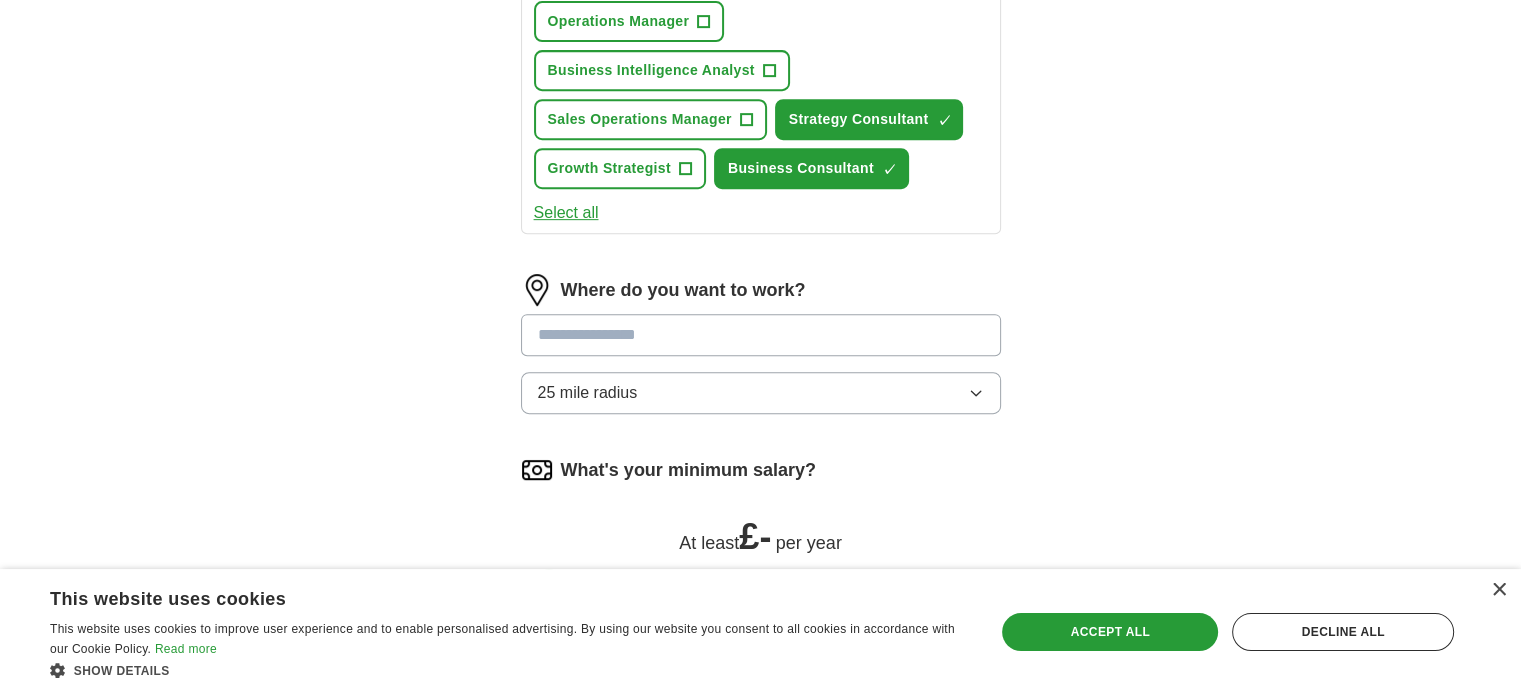 click at bounding box center [761, 335] 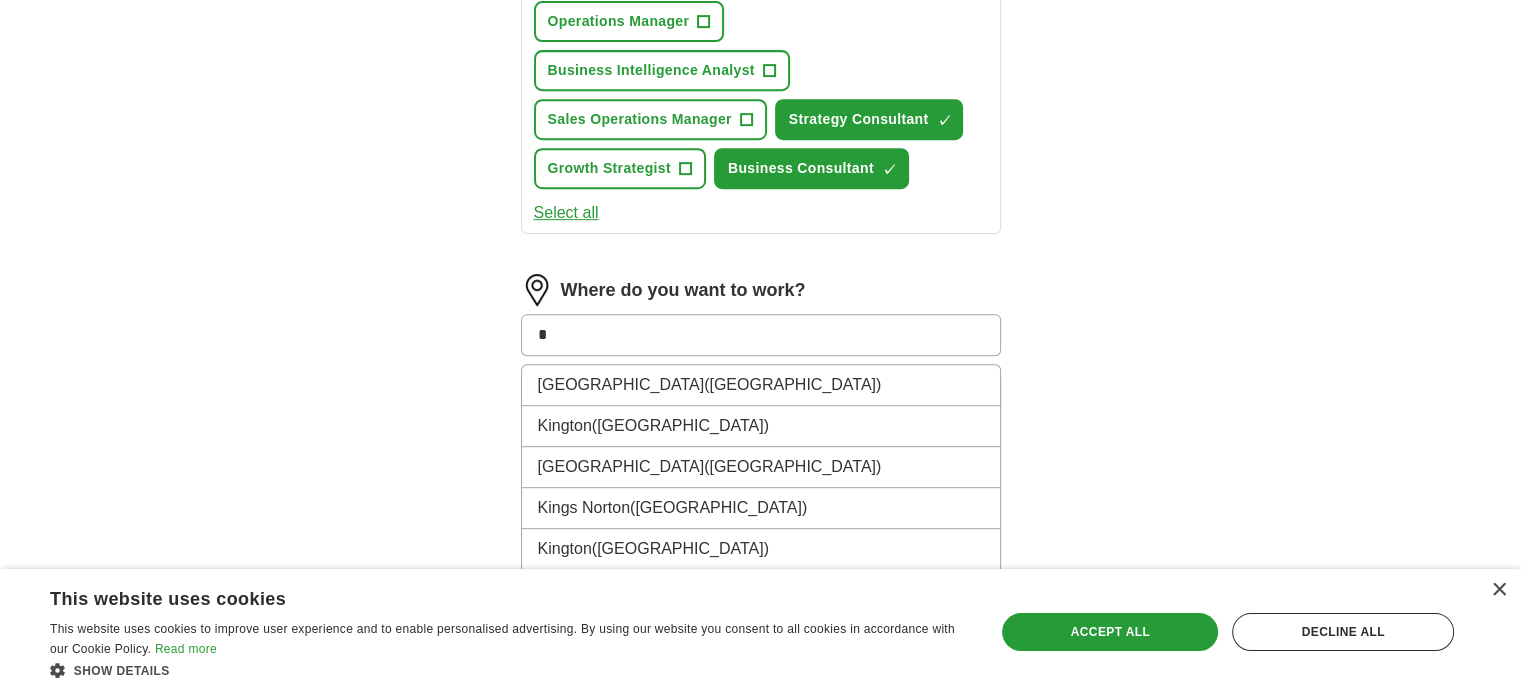 type on "*" 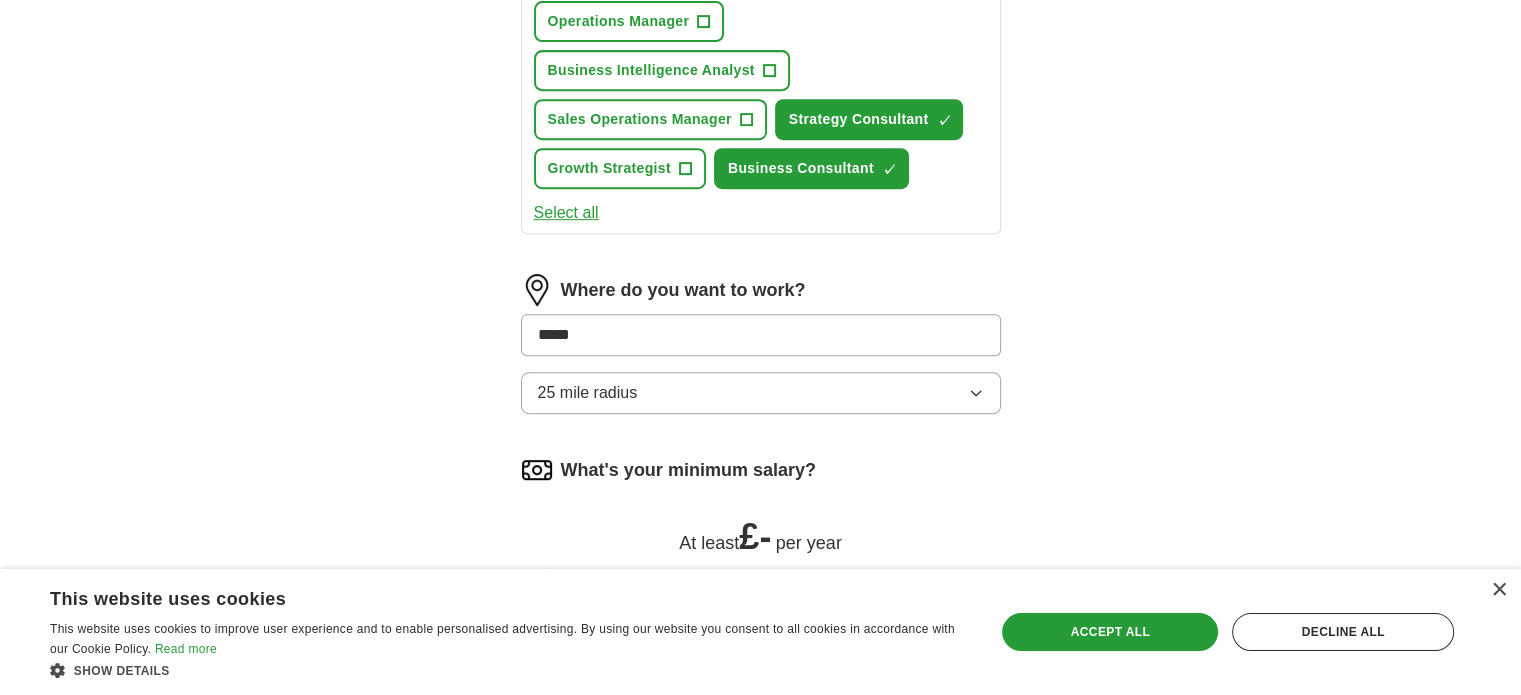 type on "******" 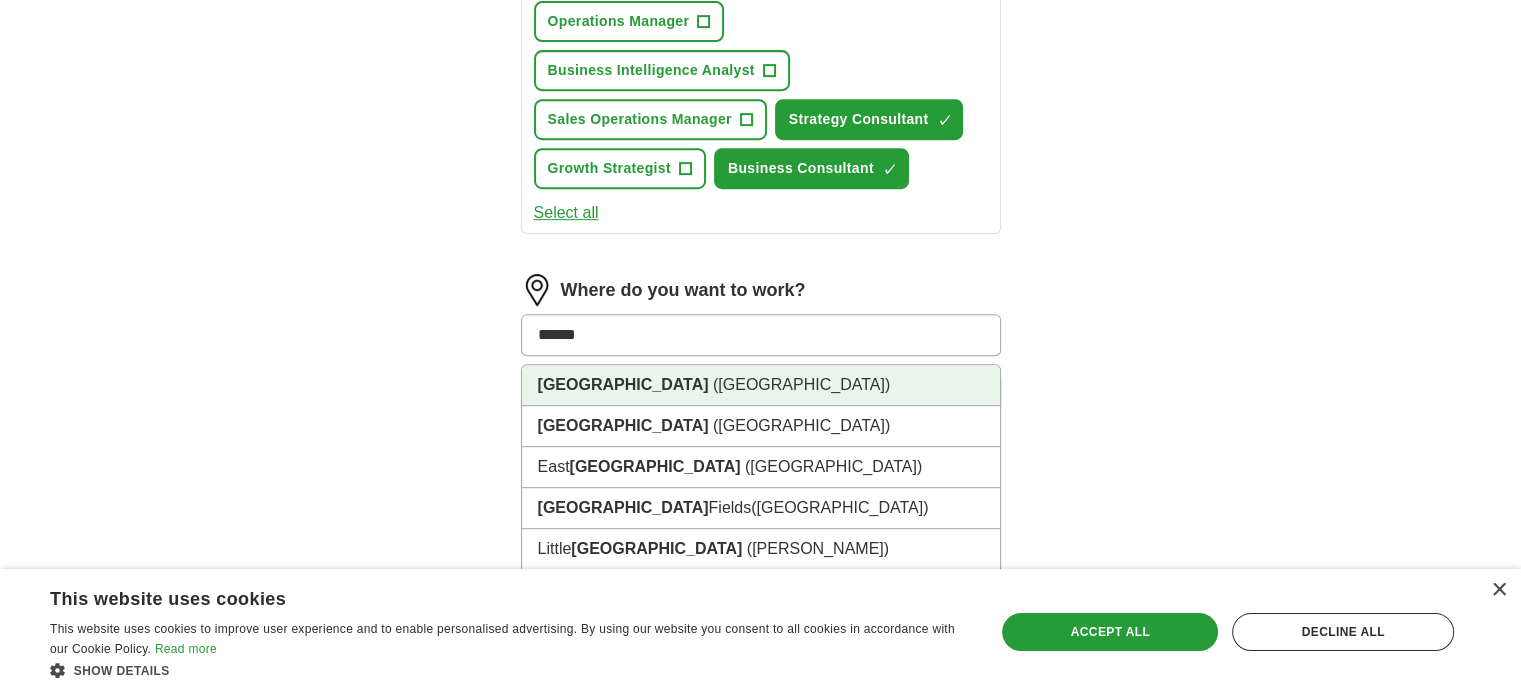 click on "[GEOGRAPHIC_DATA]   ([GEOGRAPHIC_DATA])" at bounding box center (761, 385) 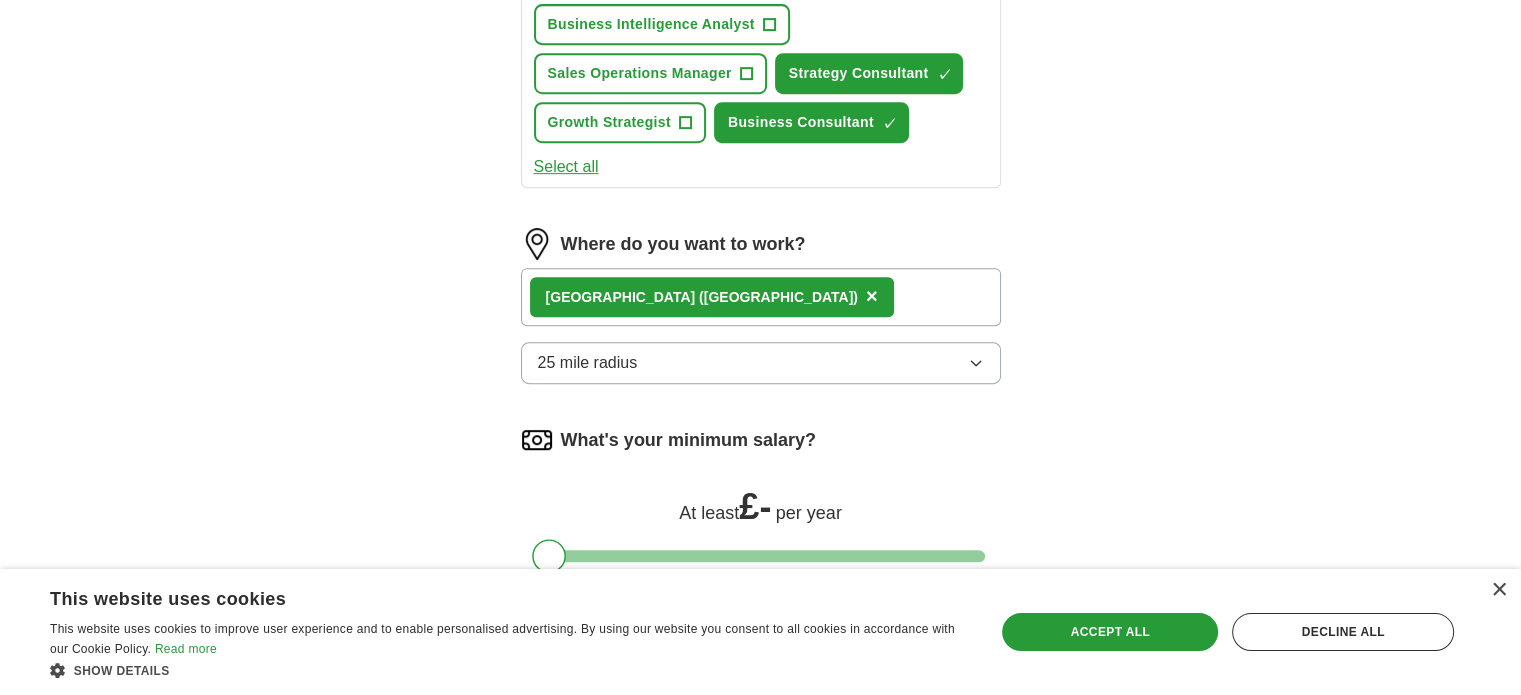 scroll, scrollTop: 1100, scrollLeft: 0, axis: vertical 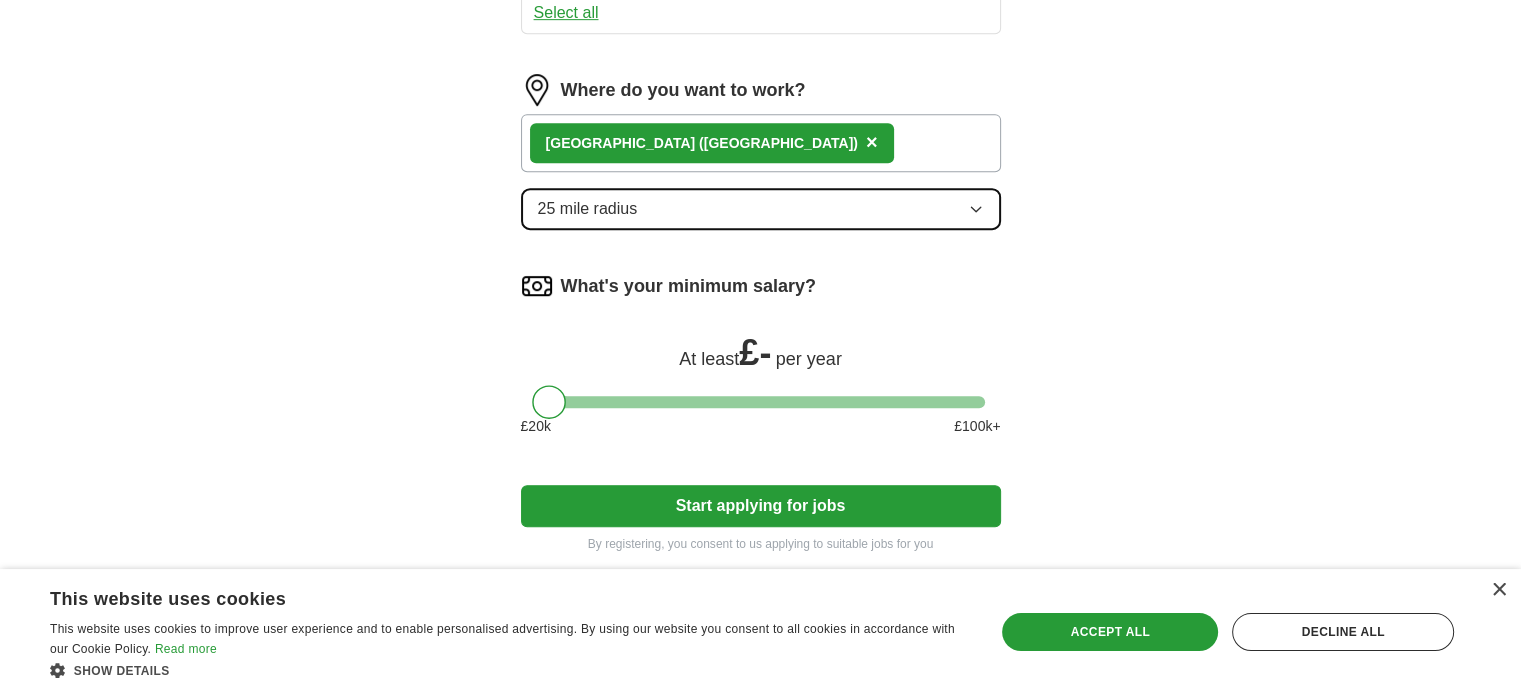 click on "25 mile radius" at bounding box center (761, 209) 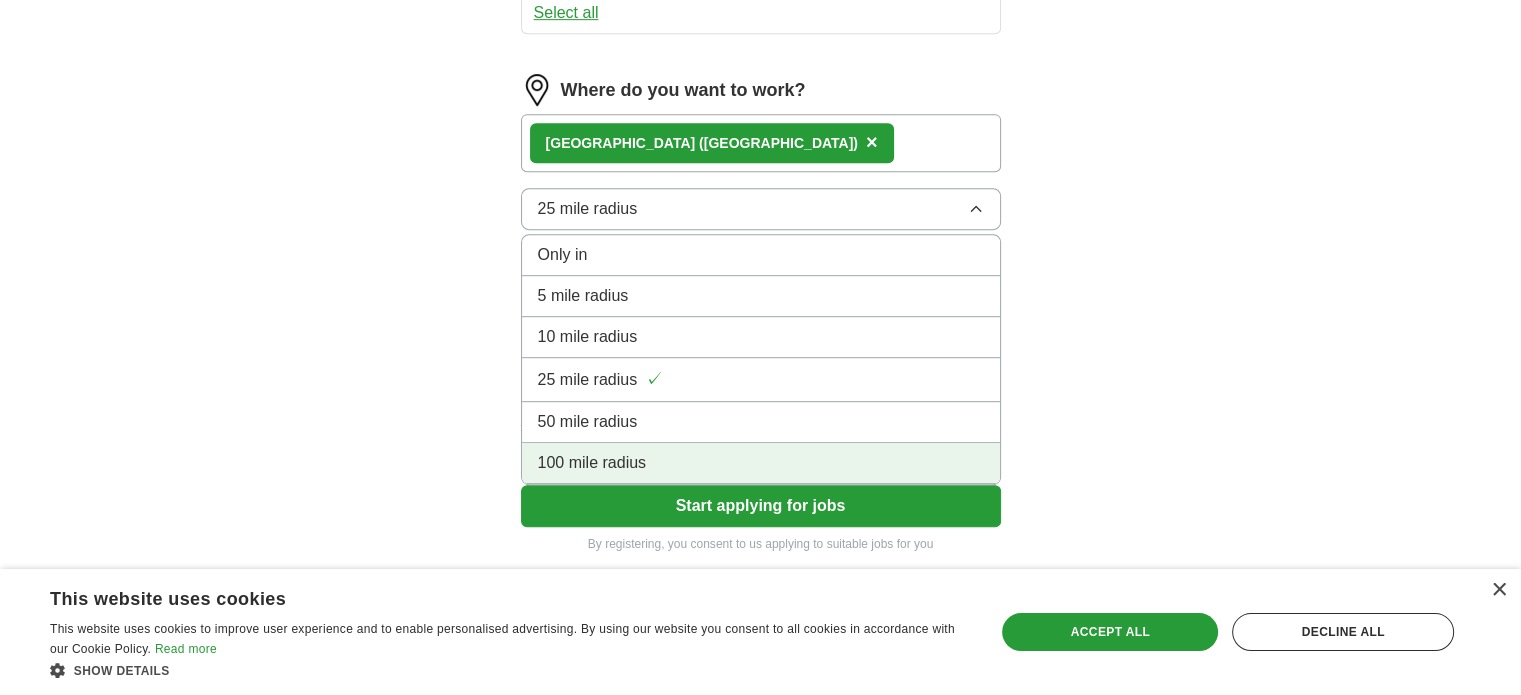 click on "100 mile radius" at bounding box center [761, 463] 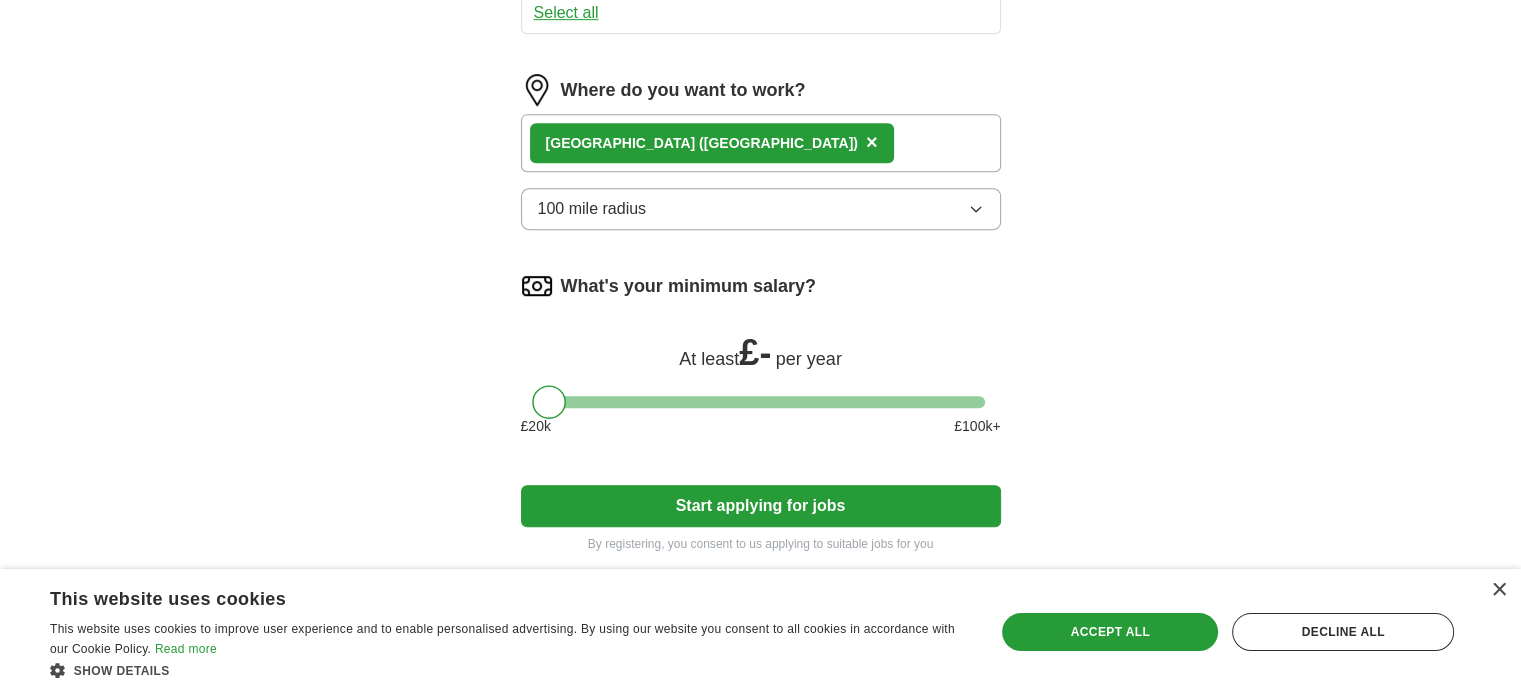 click at bounding box center (761, 402) 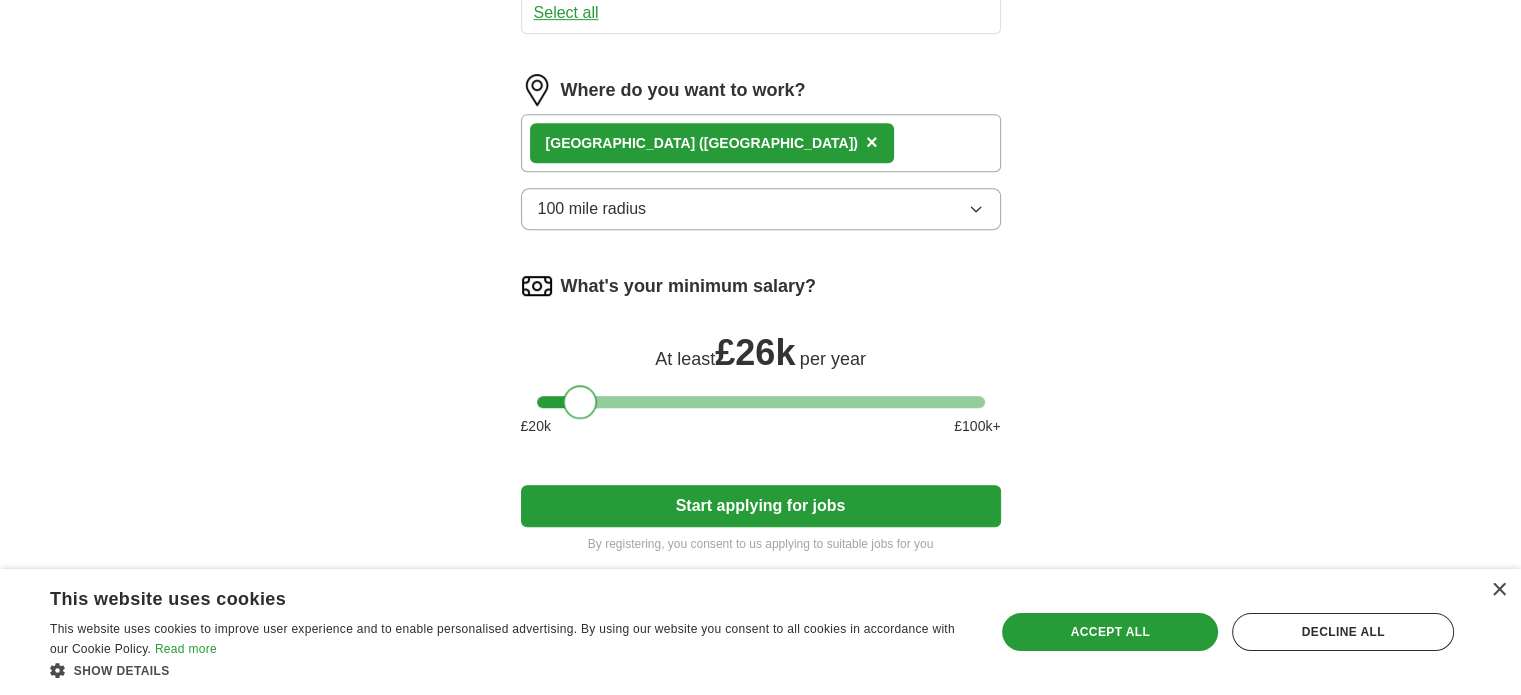 click at bounding box center [761, 402] 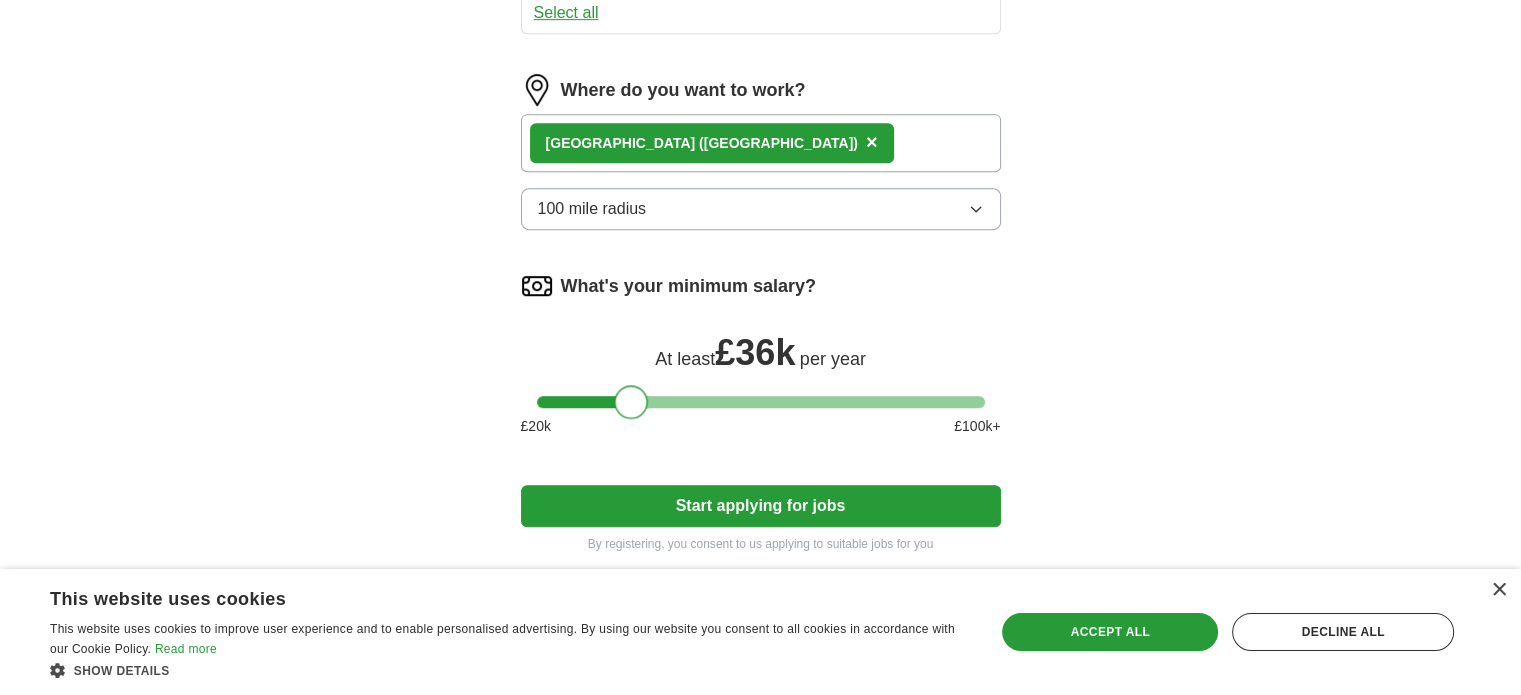 click at bounding box center (761, 402) 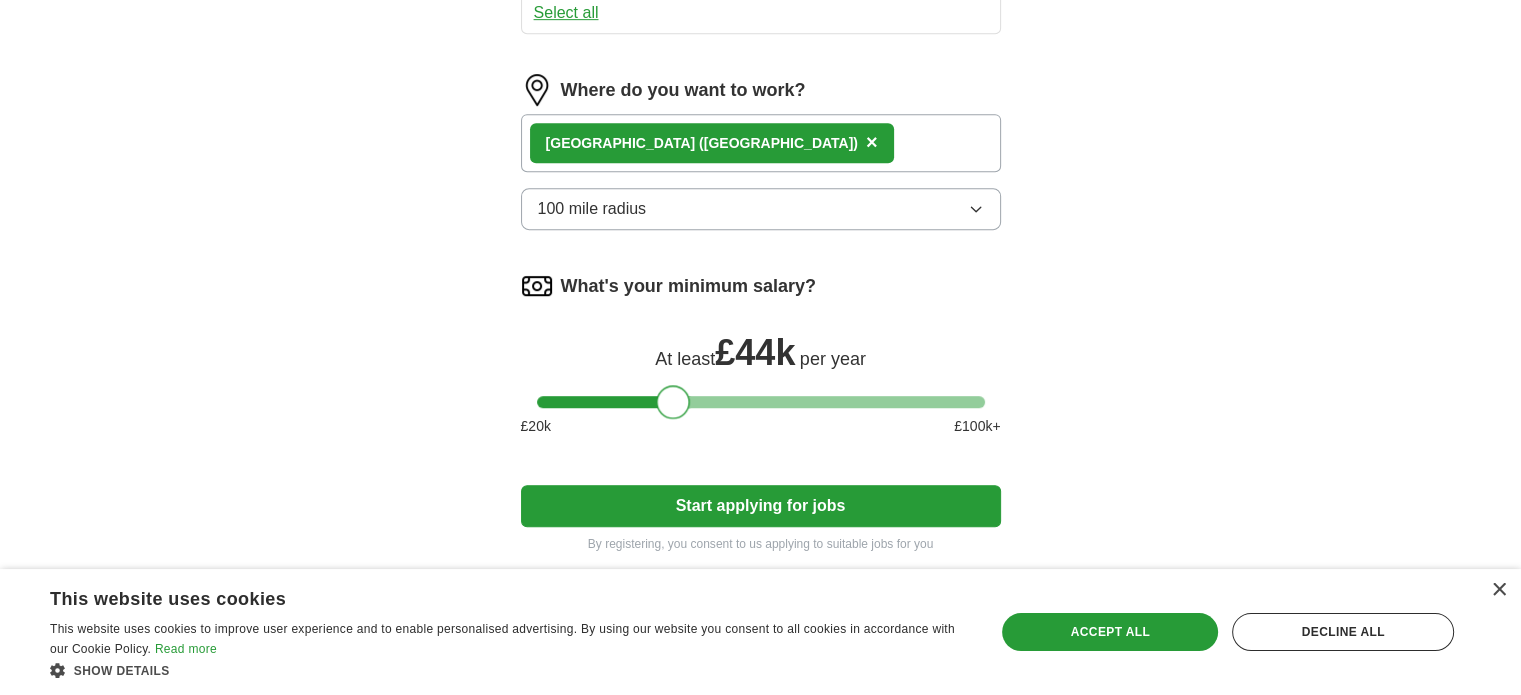 click at bounding box center (673, 402) 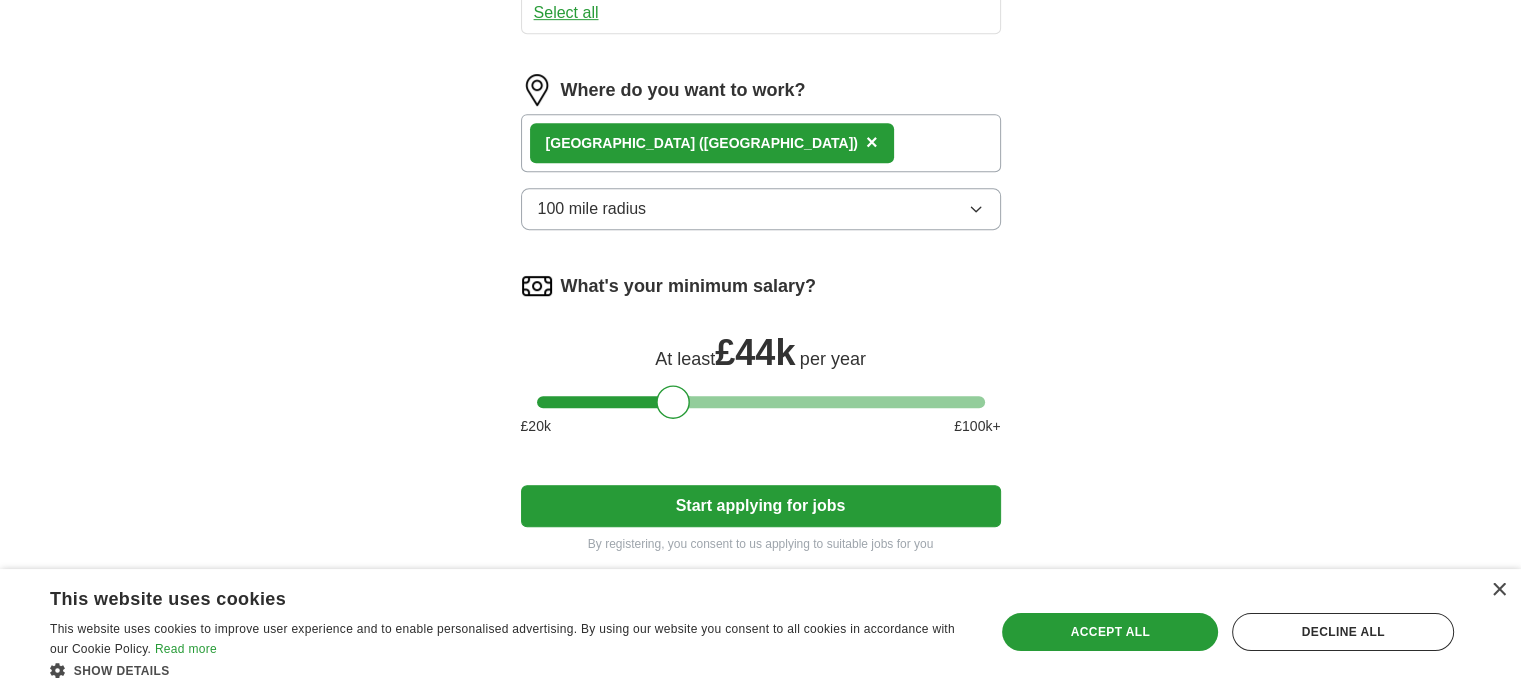 click on "What's your minimum salary? At least  £ 44k   per year £ 20 k £ 100 k+" at bounding box center [761, 361] 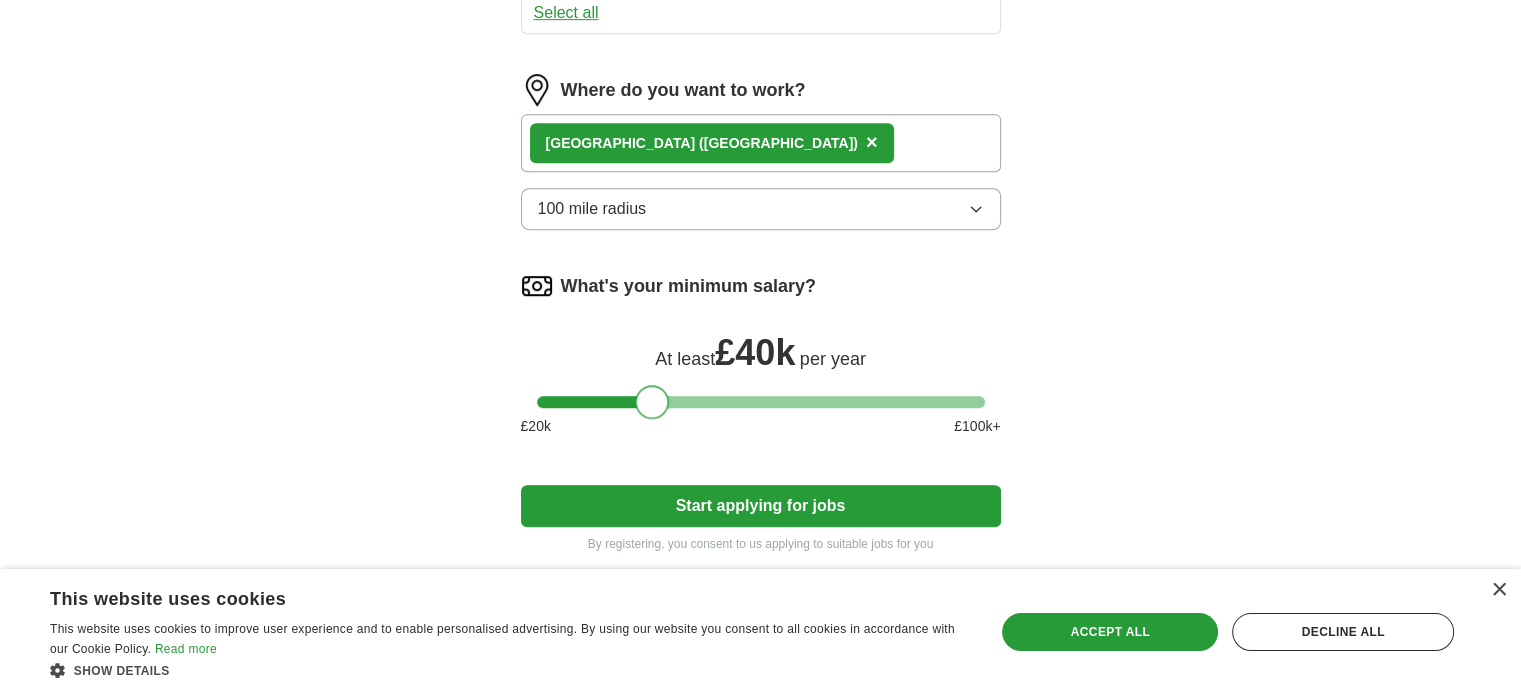 drag, startPoint x: 640, startPoint y: 347, endPoint x: 652, endPoint y: 349, distance: 12.165525 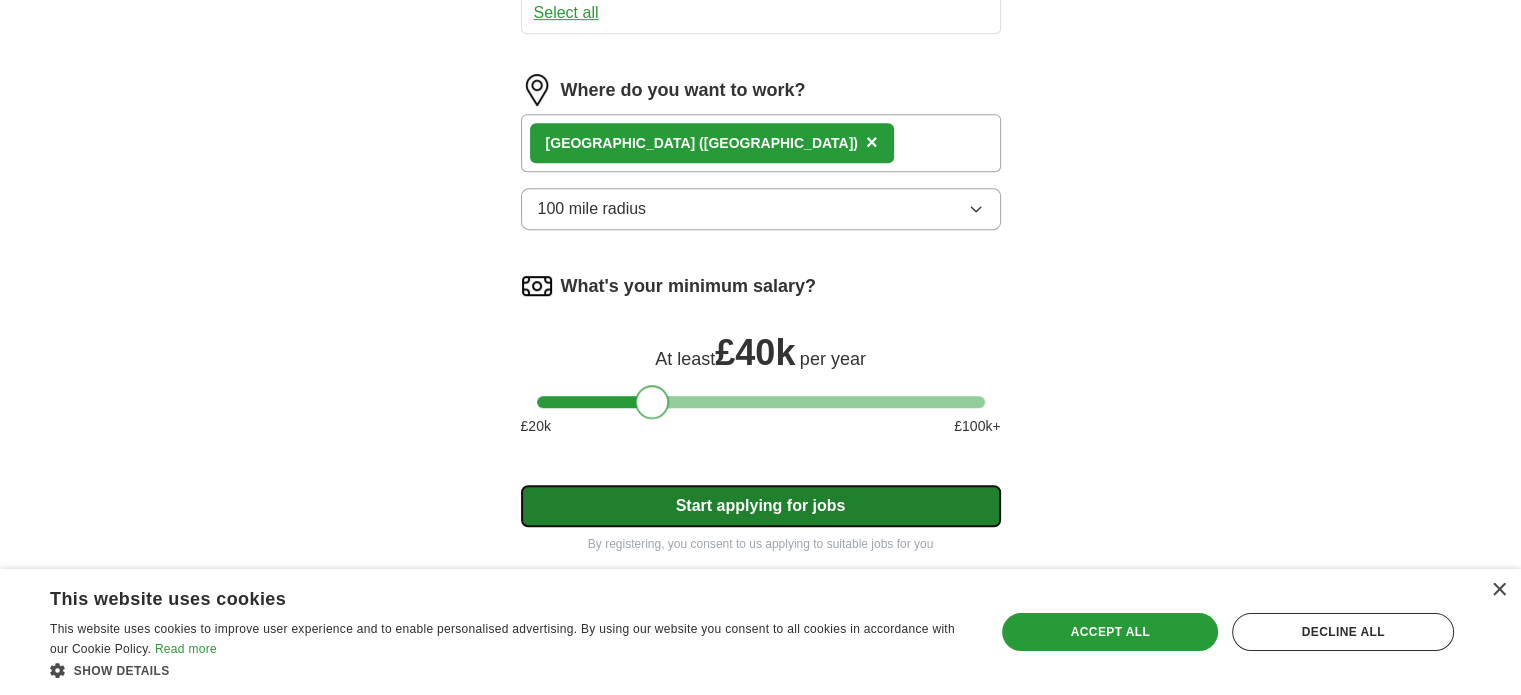 click on "Start applying for jobs" at bounding box center (761, 506) 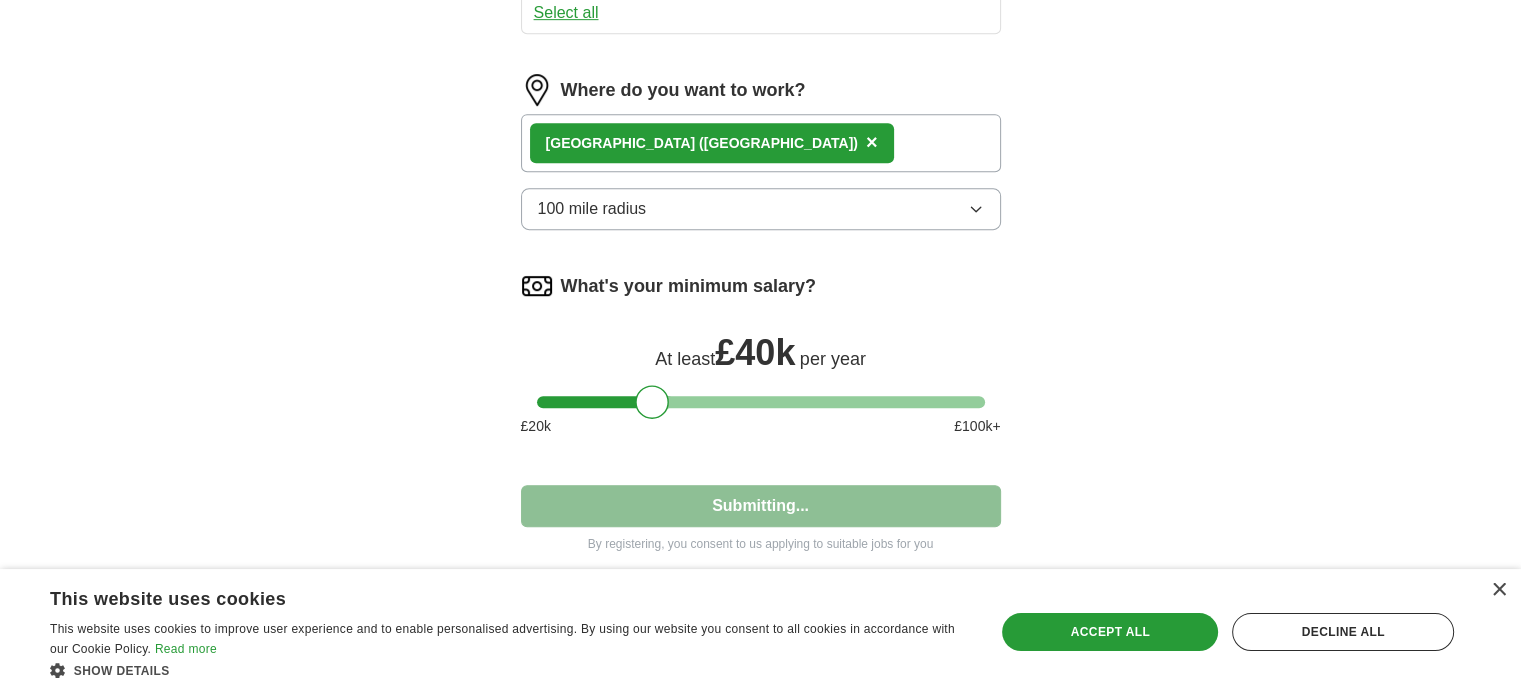 select on "**" 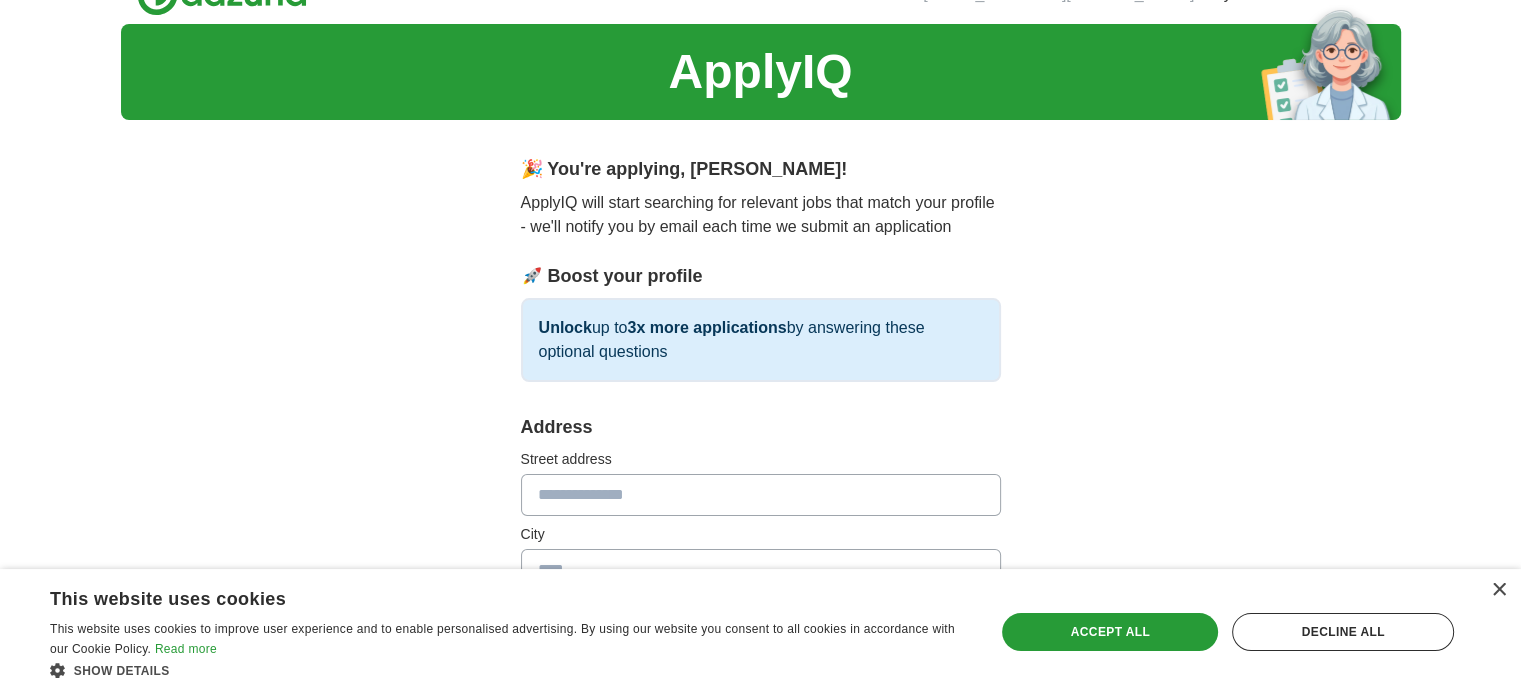 scroll, scrollTop: 200, scrollLeft: 0, axis: vertical 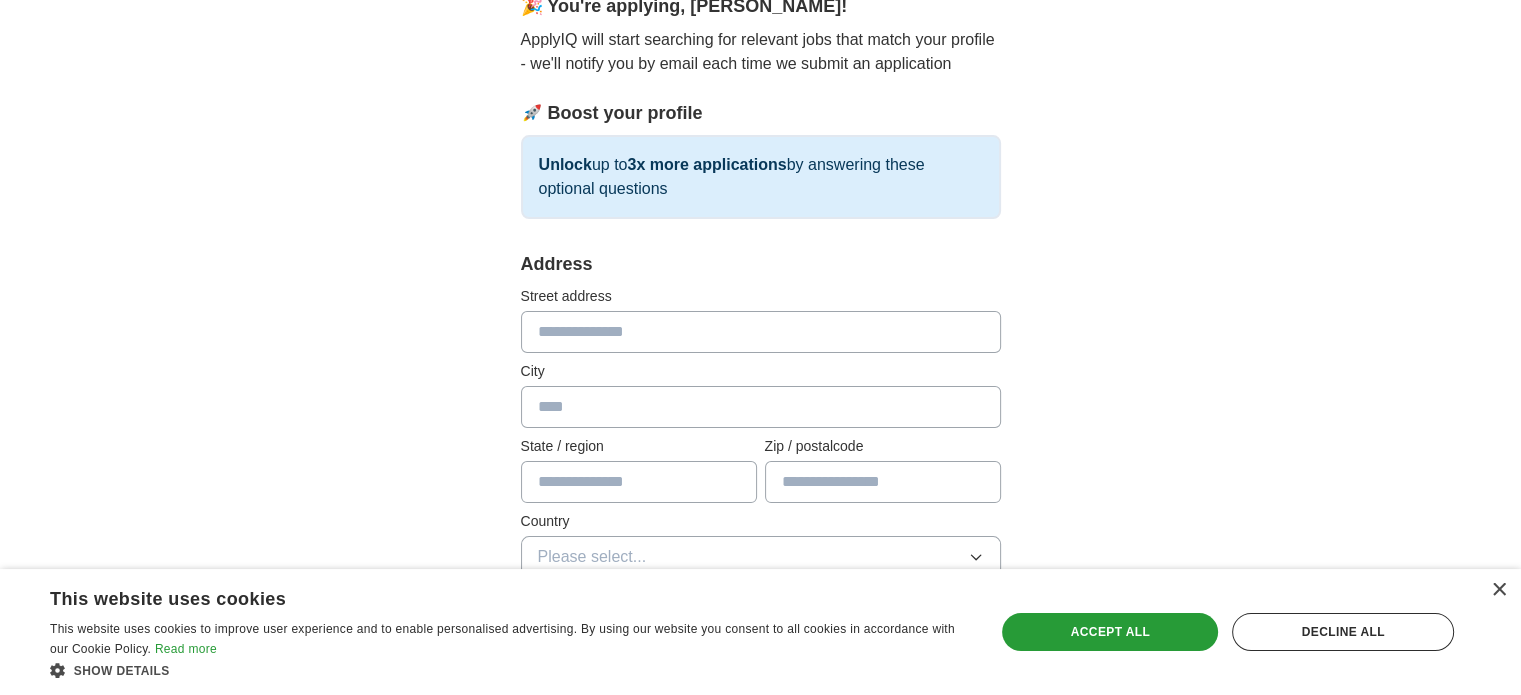click at bounding box center (761, 332) 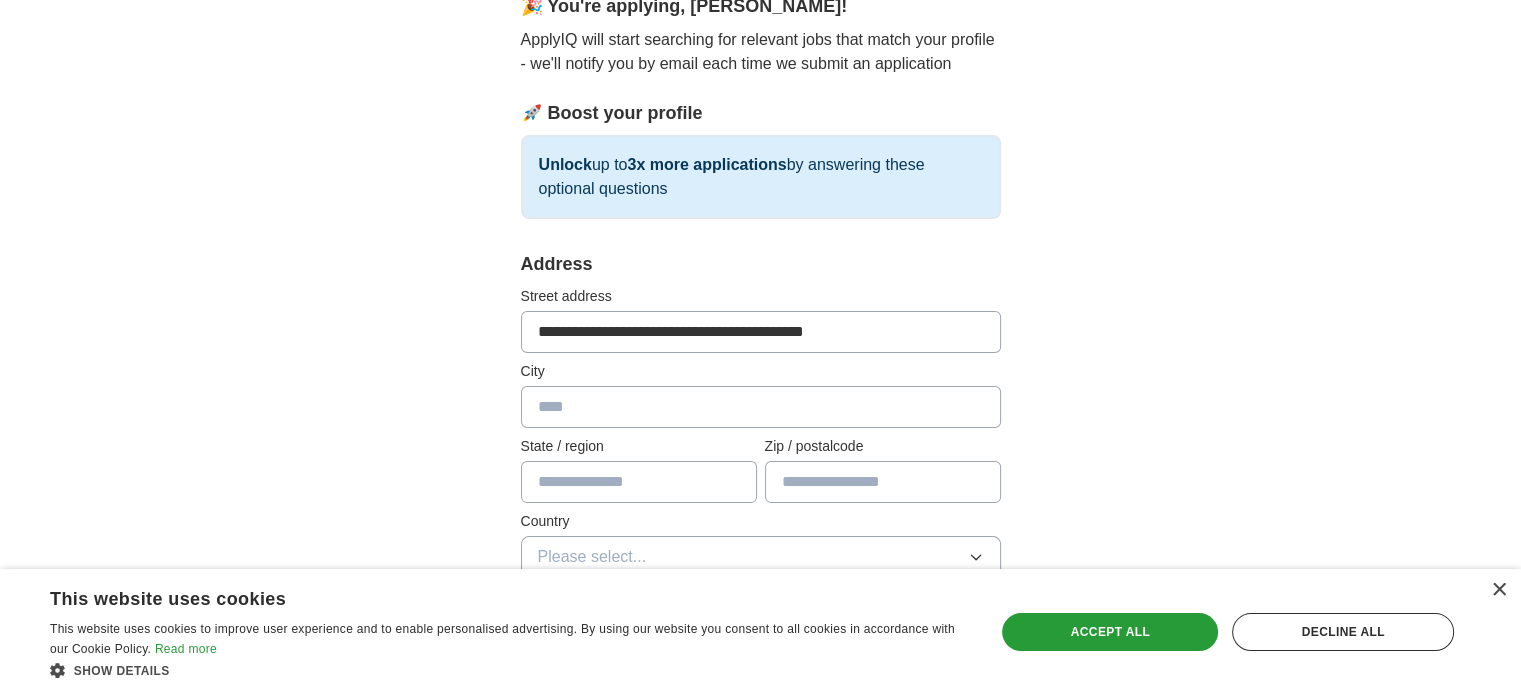 type on "**********" 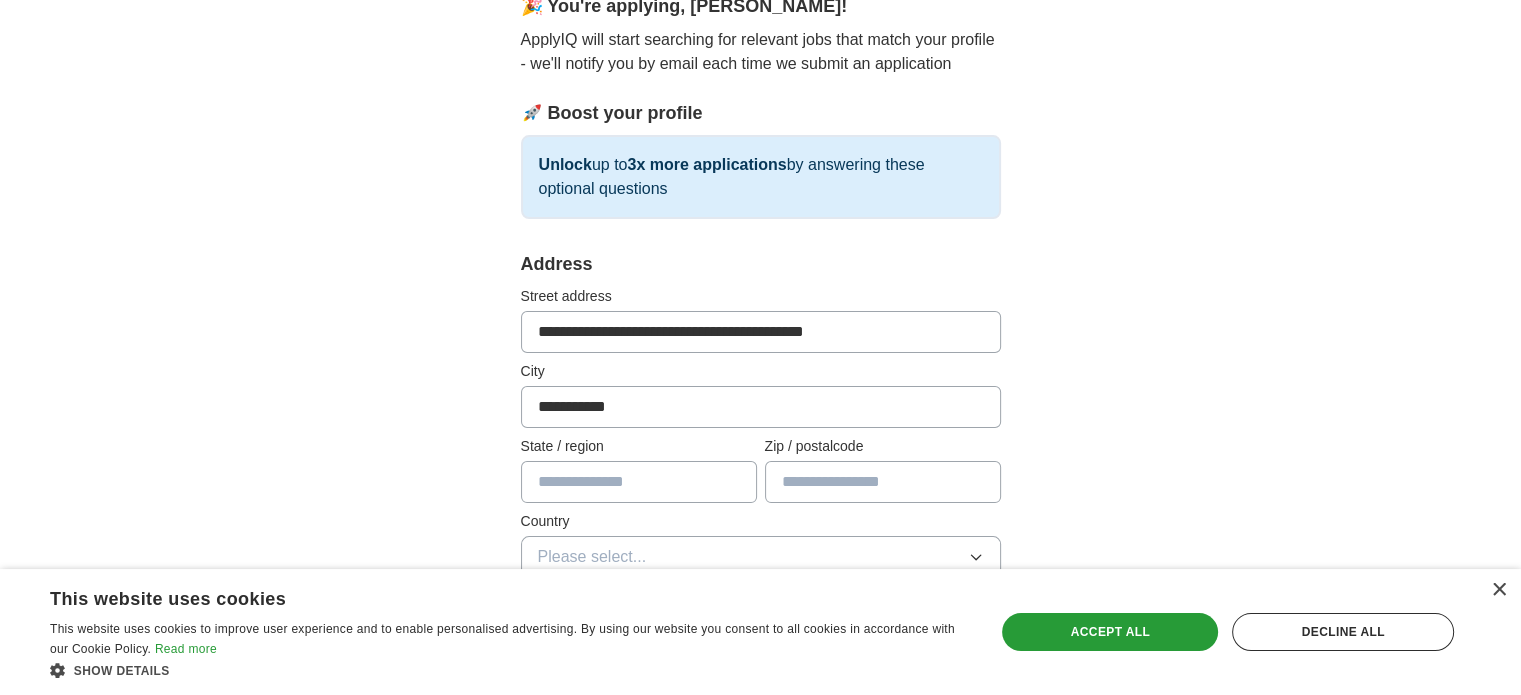 type on "**********" 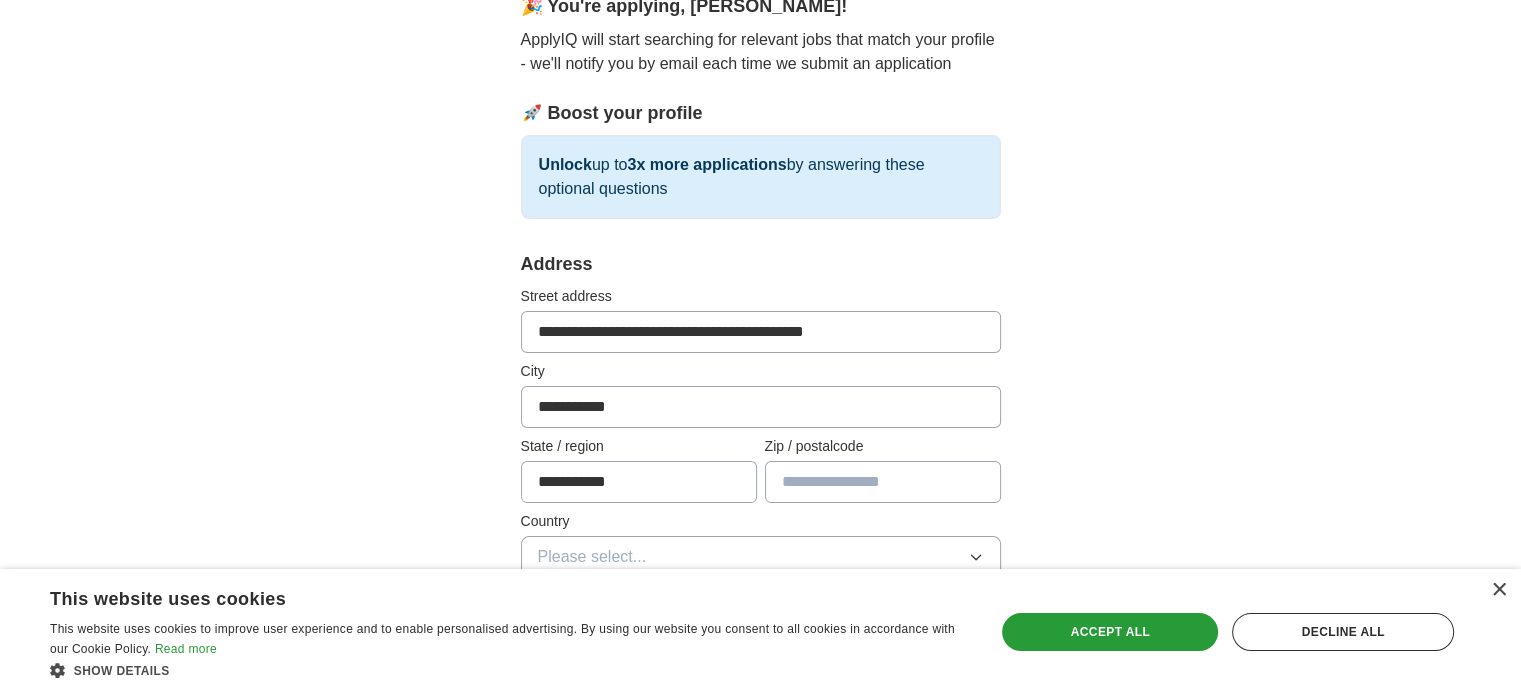 type on "********" 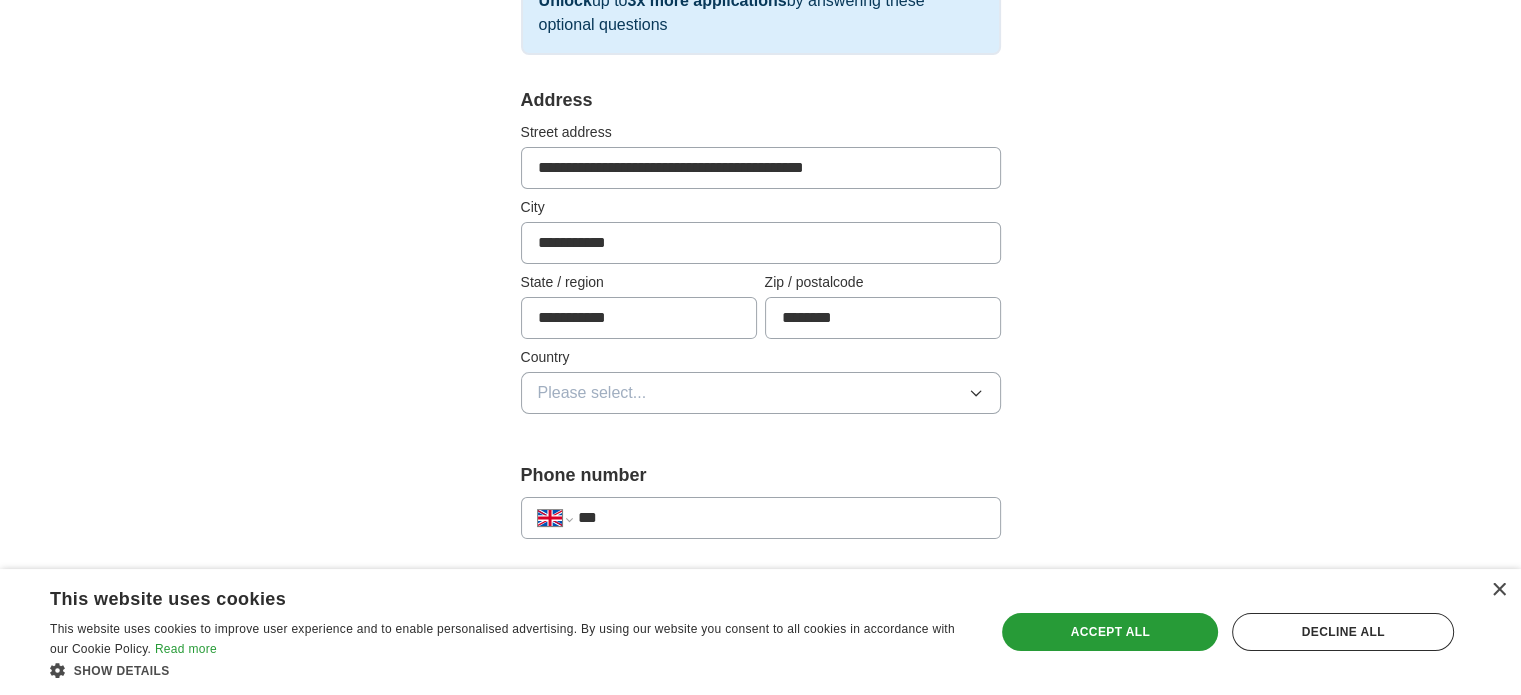 scroll, scrollTop: 400, scrollLeft: 0, axis: vertical 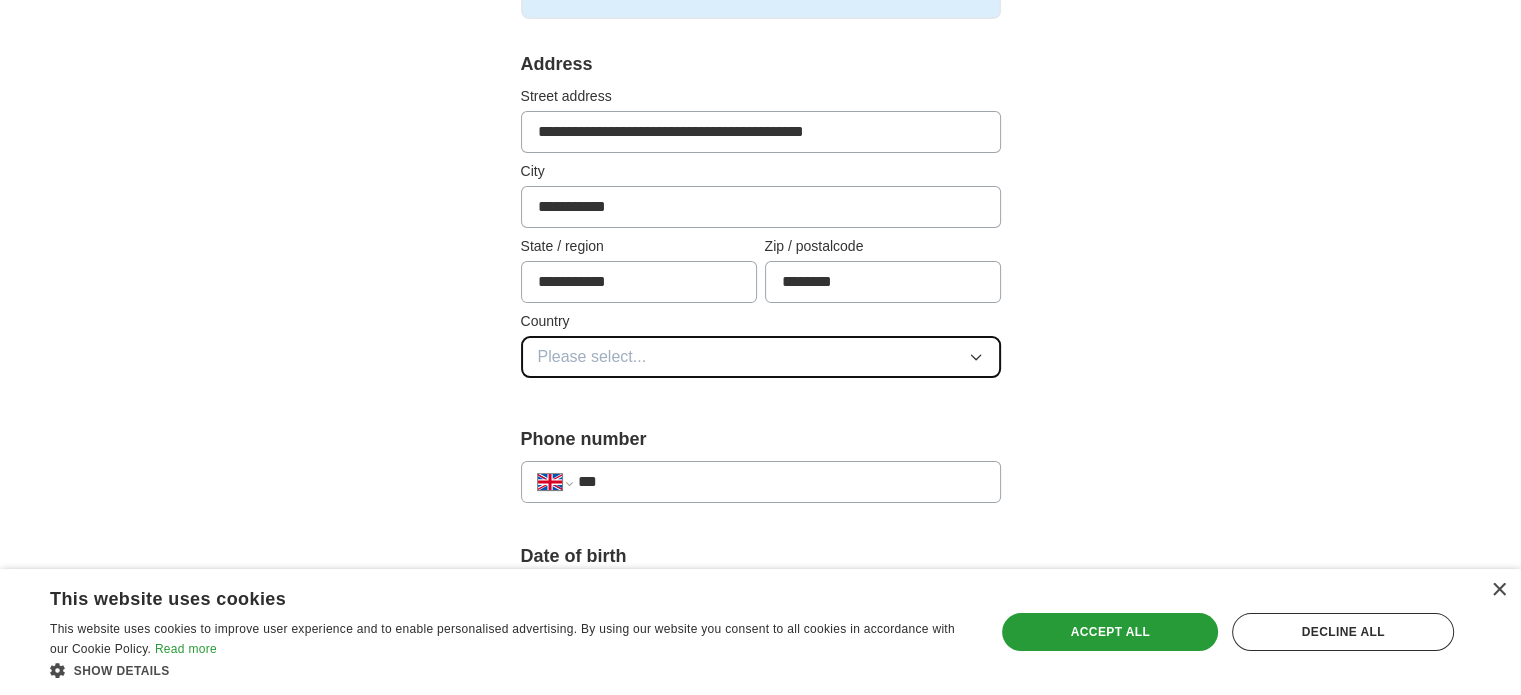 click on "Please select..." at bounding box center [592, 357] 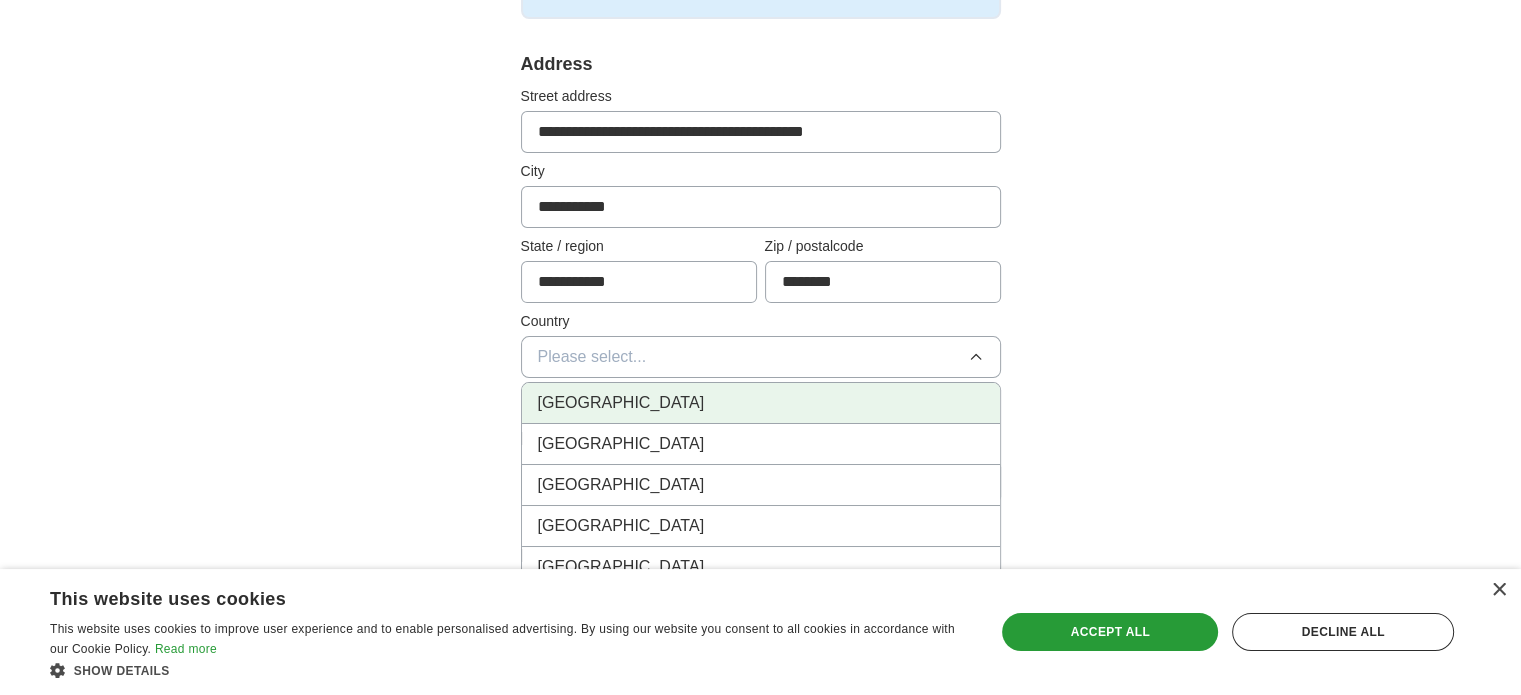 click on "[GEOGRAPHIC_DATA]" at bounding box center [621, 403] 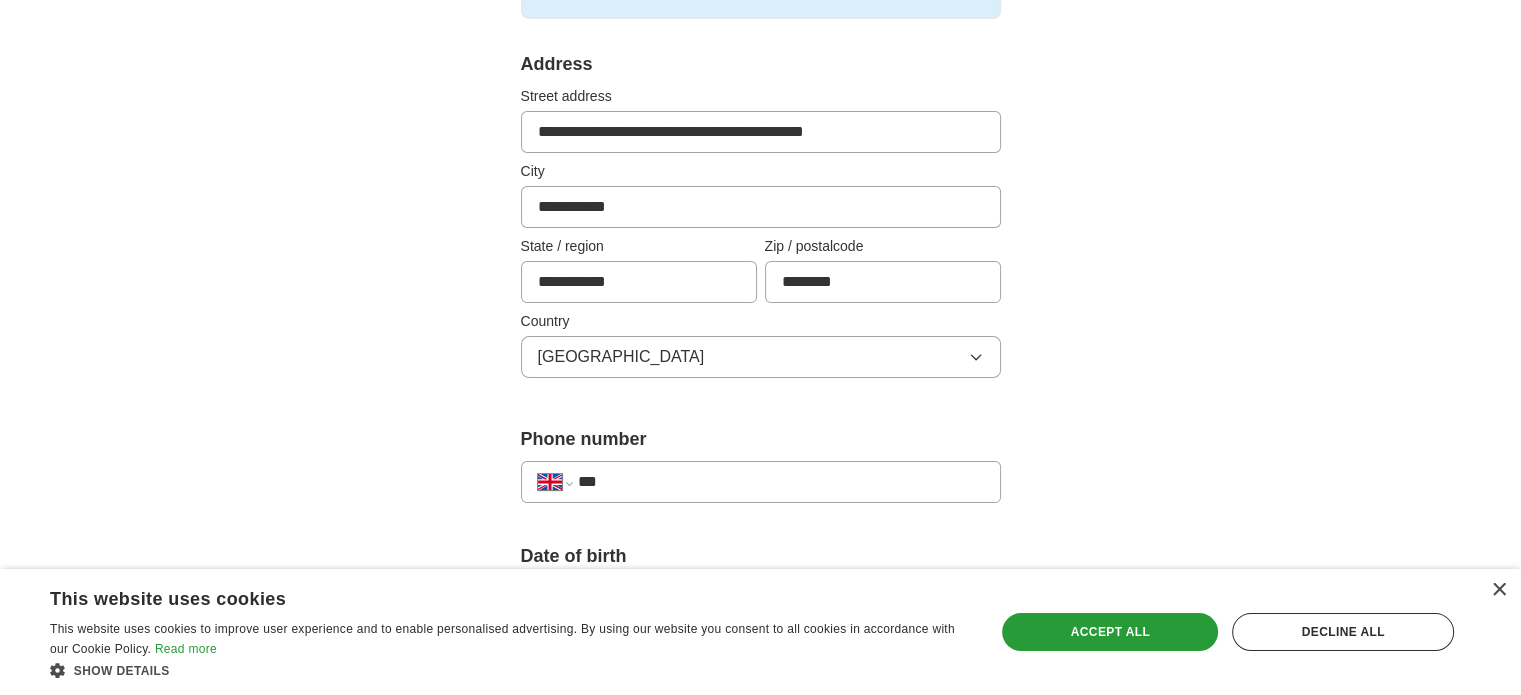 click on "***" at bounding box center [780, 482] 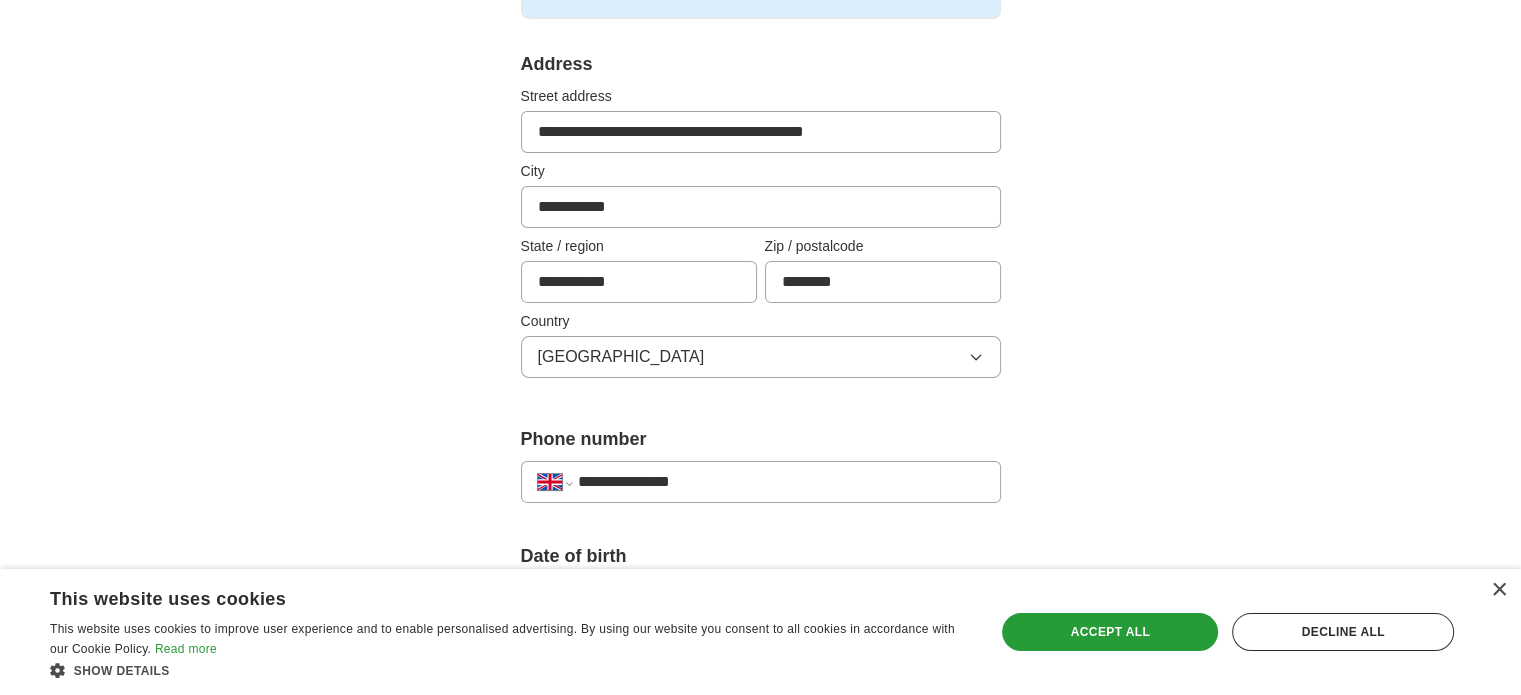 drag, startPoint x: 604, startPoint y: 479, endPoint x: 579, endPoint y: 481, distance: 25.079872 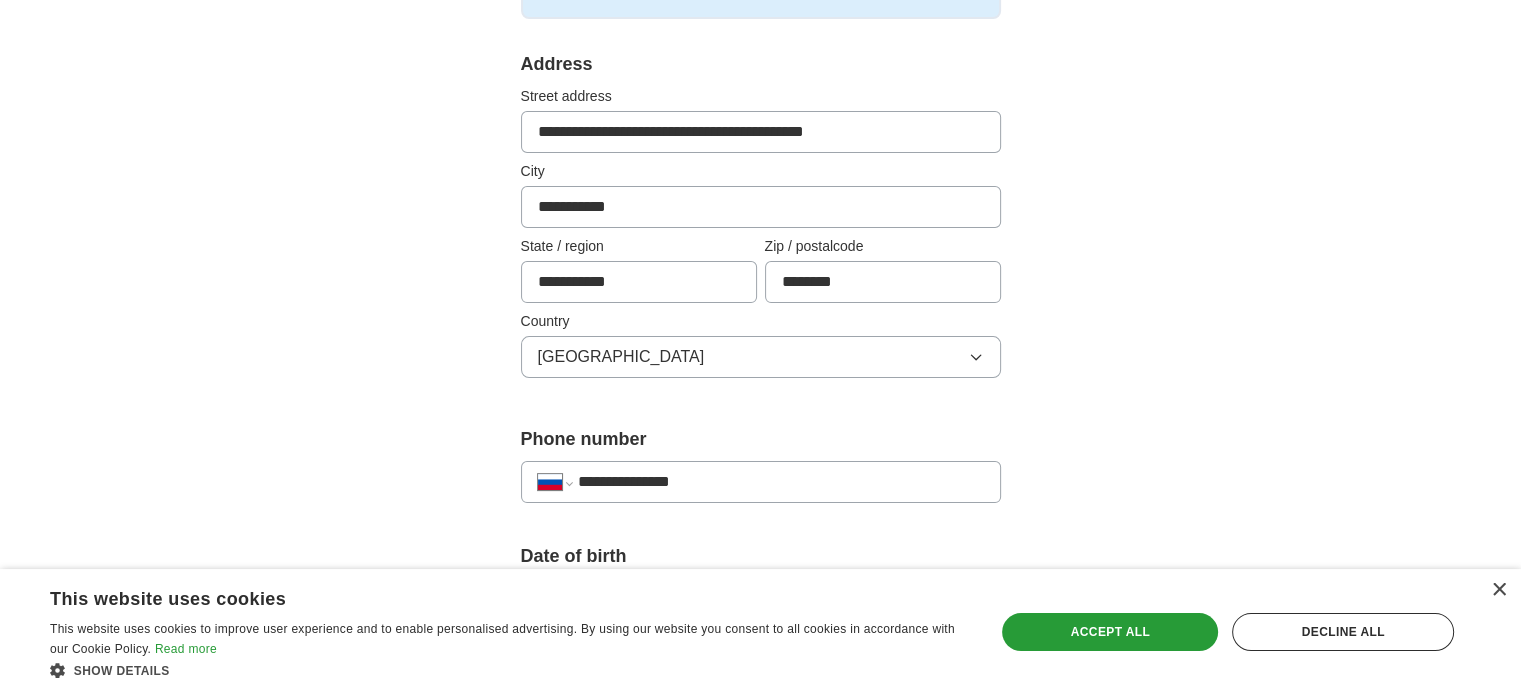 type on "**********" 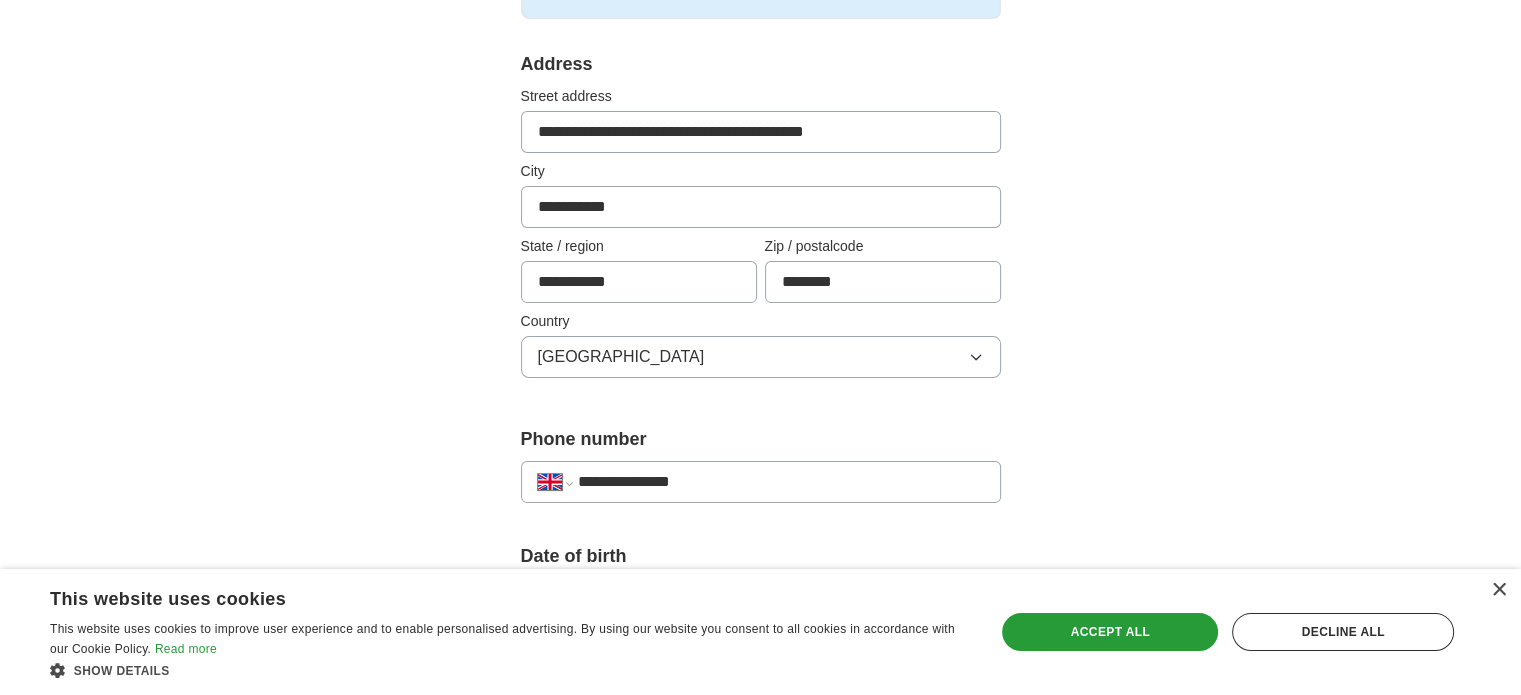 click on "**********" at bounding box center [761, 556] 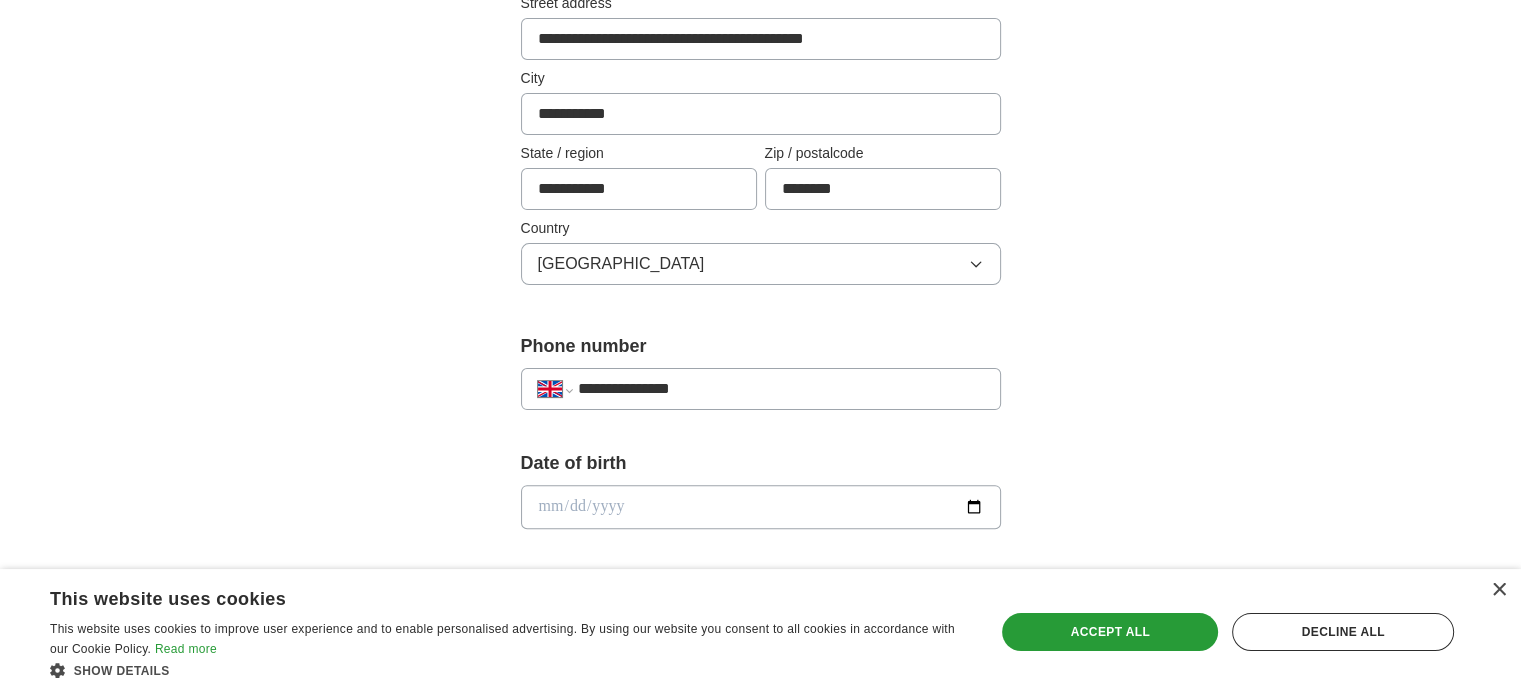 scroll, scrollTop: 500, scrollLeft: 0, axis: vertical 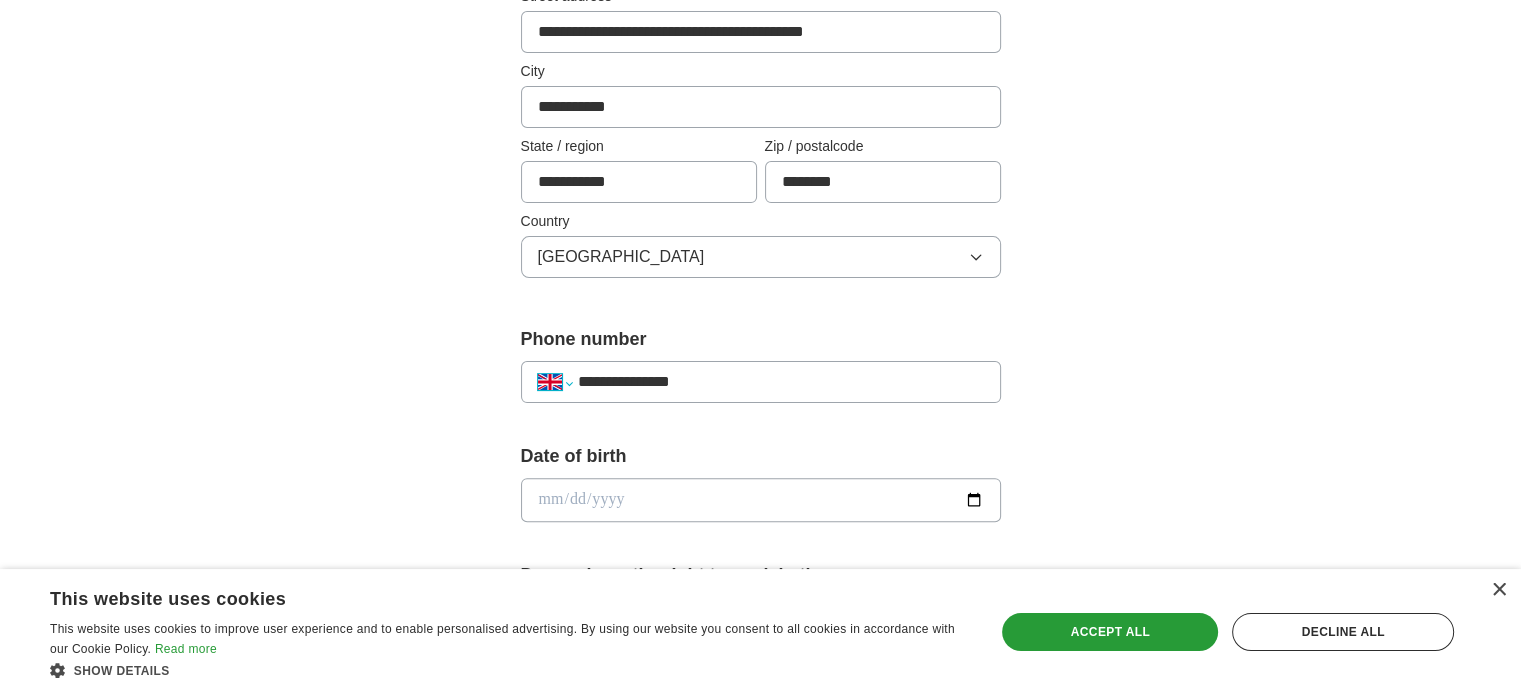 click on "**********" at bounding box center (555, 382) 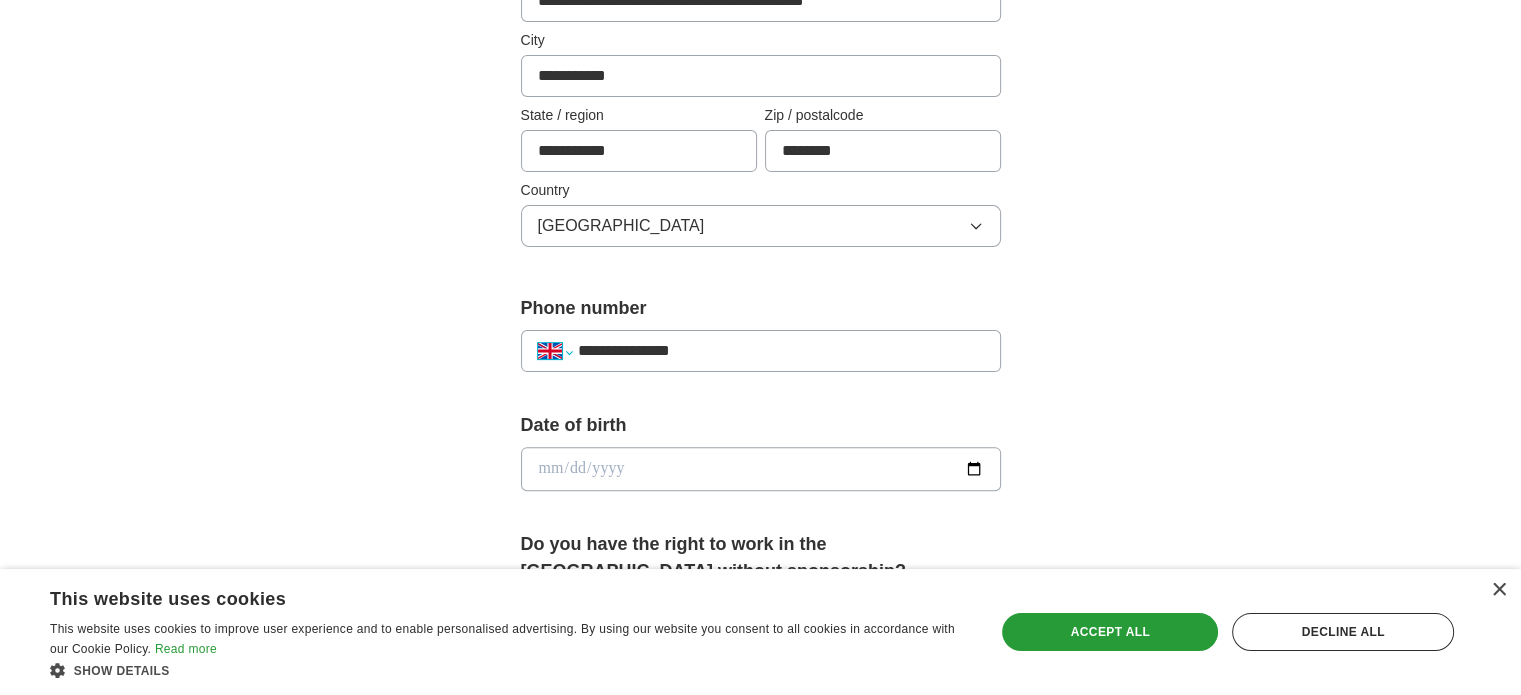 scroll, scrollTop: 700, scrollLeft: 0, axis: vertical 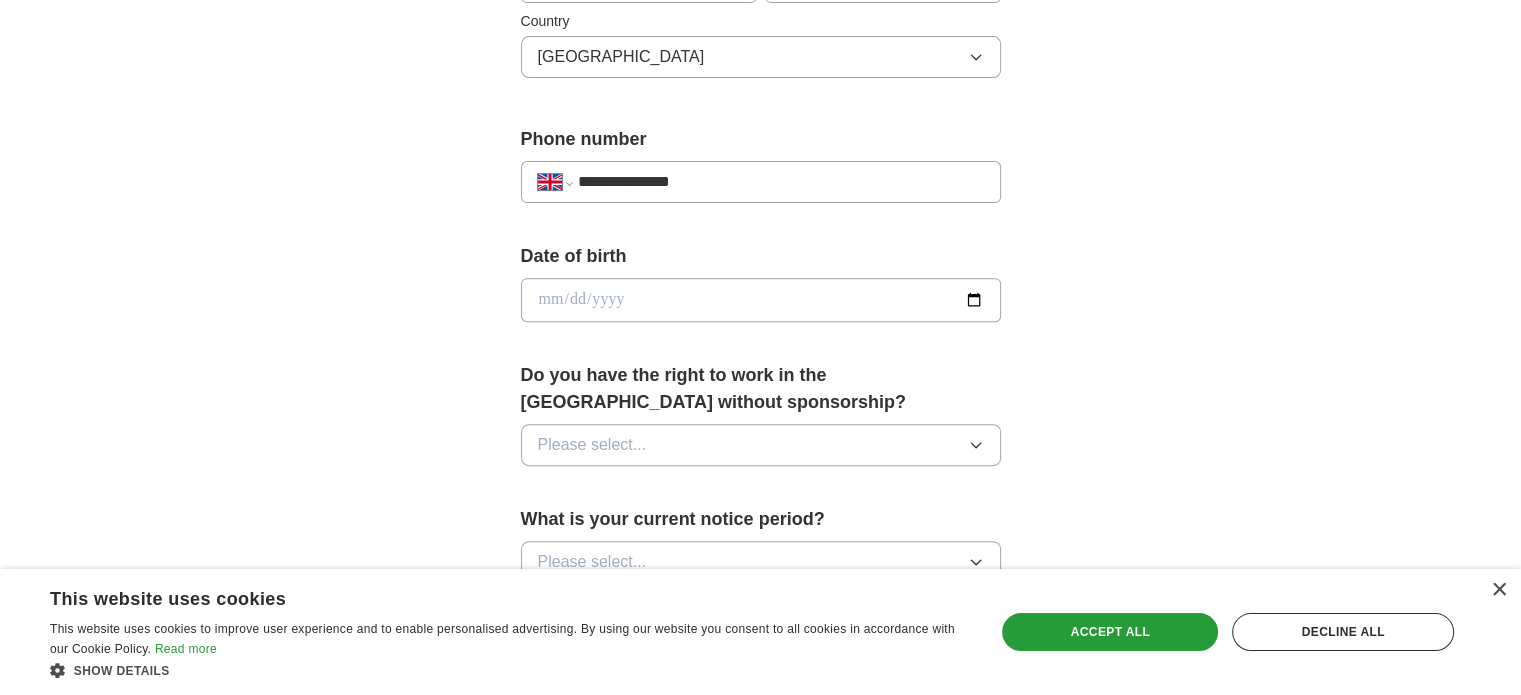 click at bounding box center (761, 300) 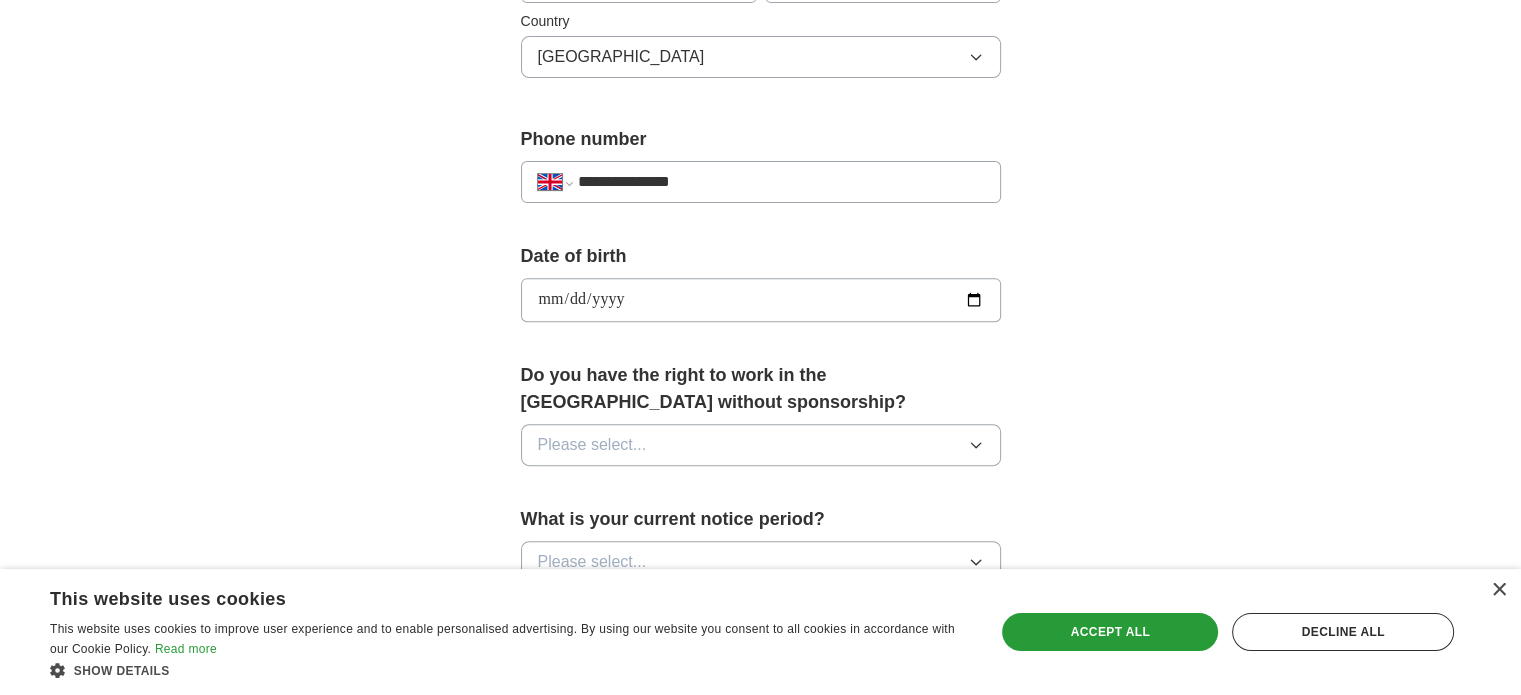 type on "**********" 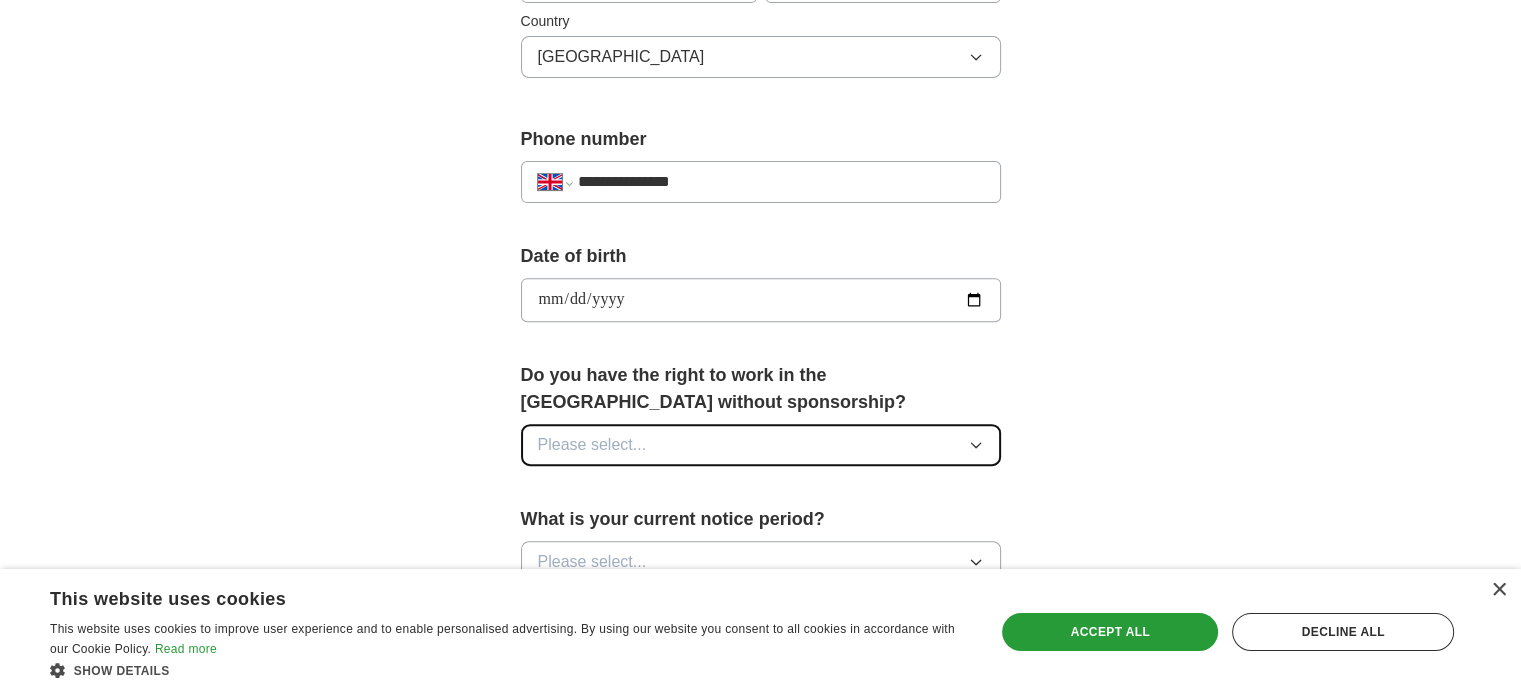 click on "Please select..." at bounding box center (761, 445) 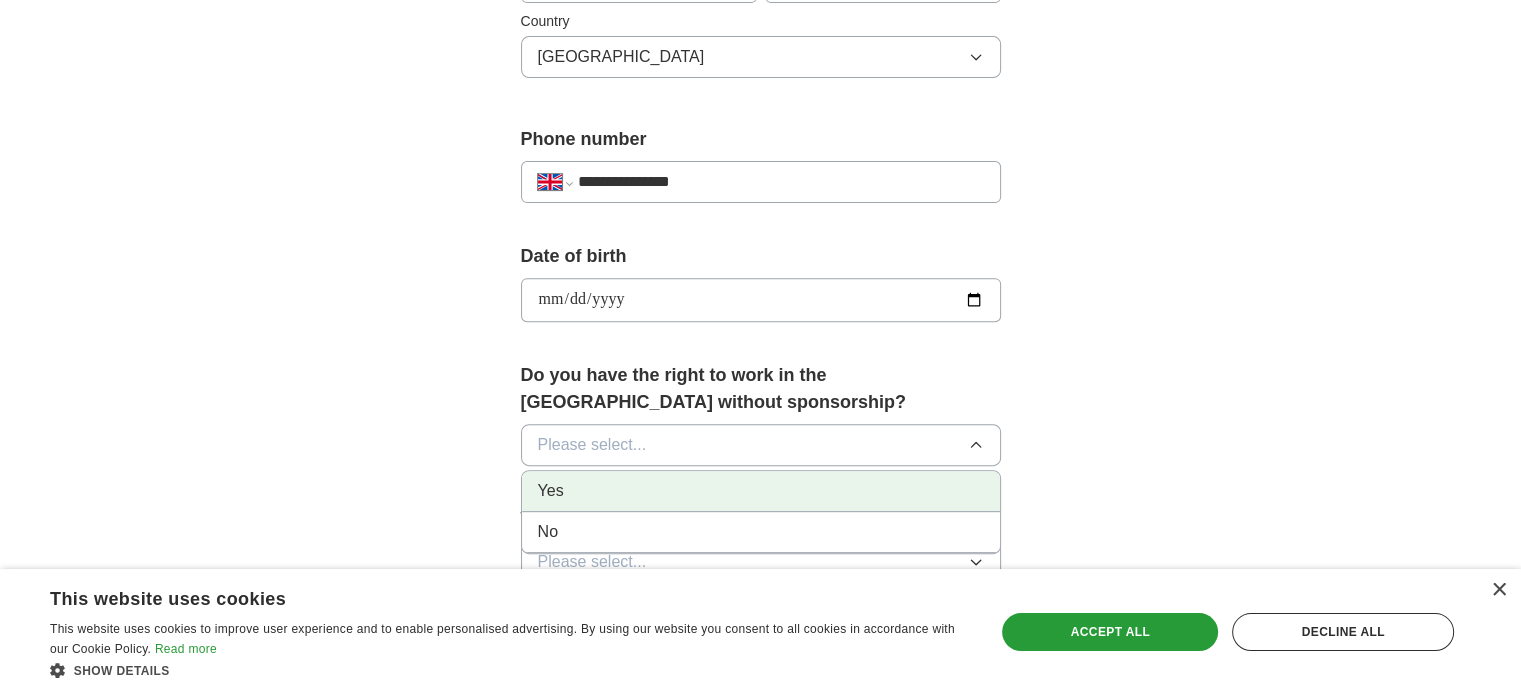 click on "Yes" at bounding box center [761, 491] 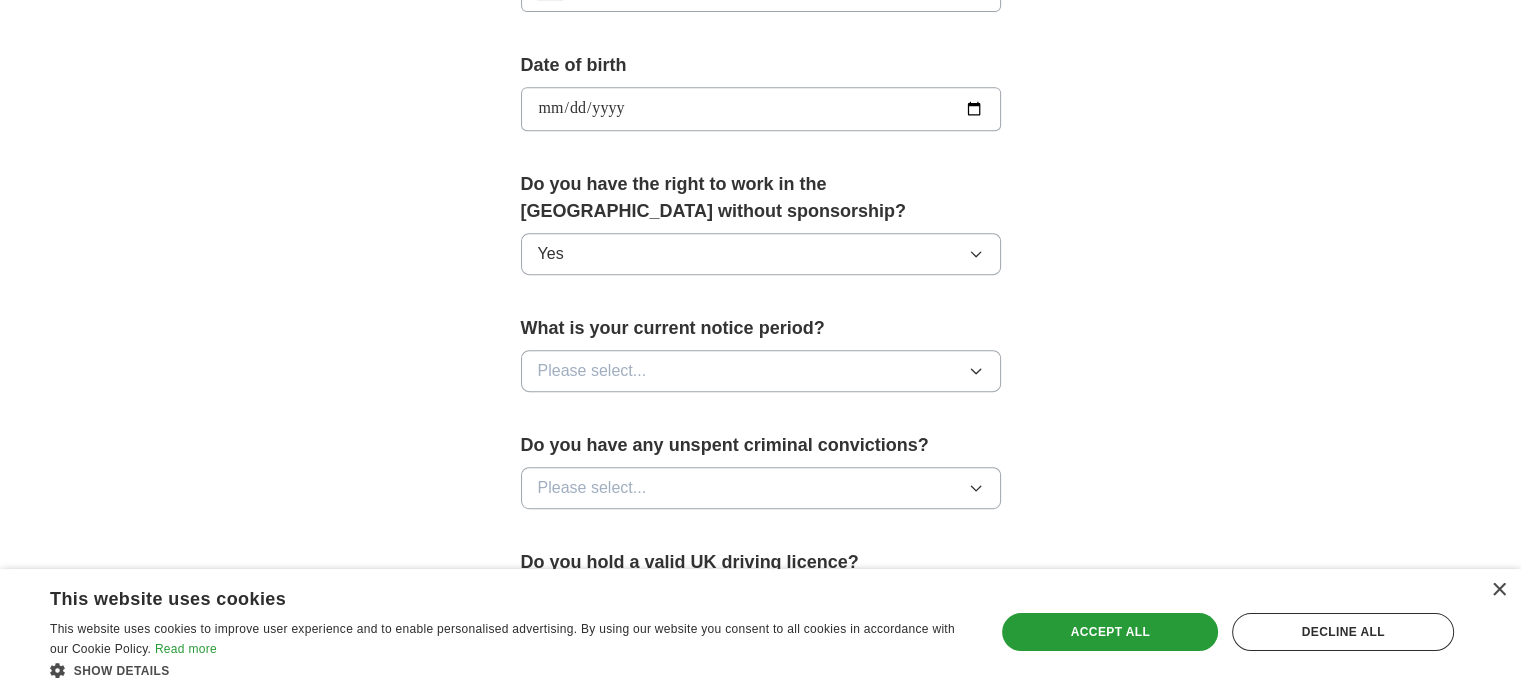 scroll, scrollTop: 900, scrollLeft: 0, axis: vertical 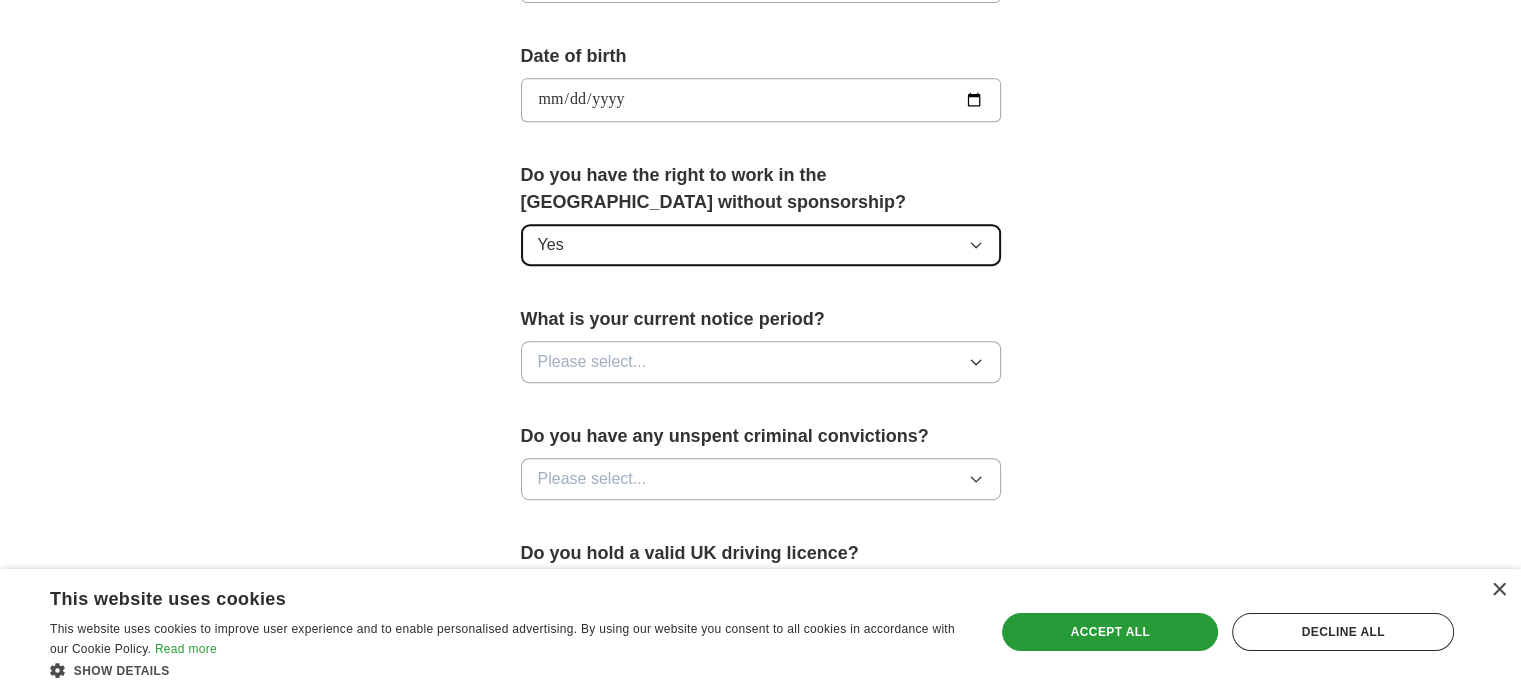 click on "Yes" at bounding box center (761, 245) 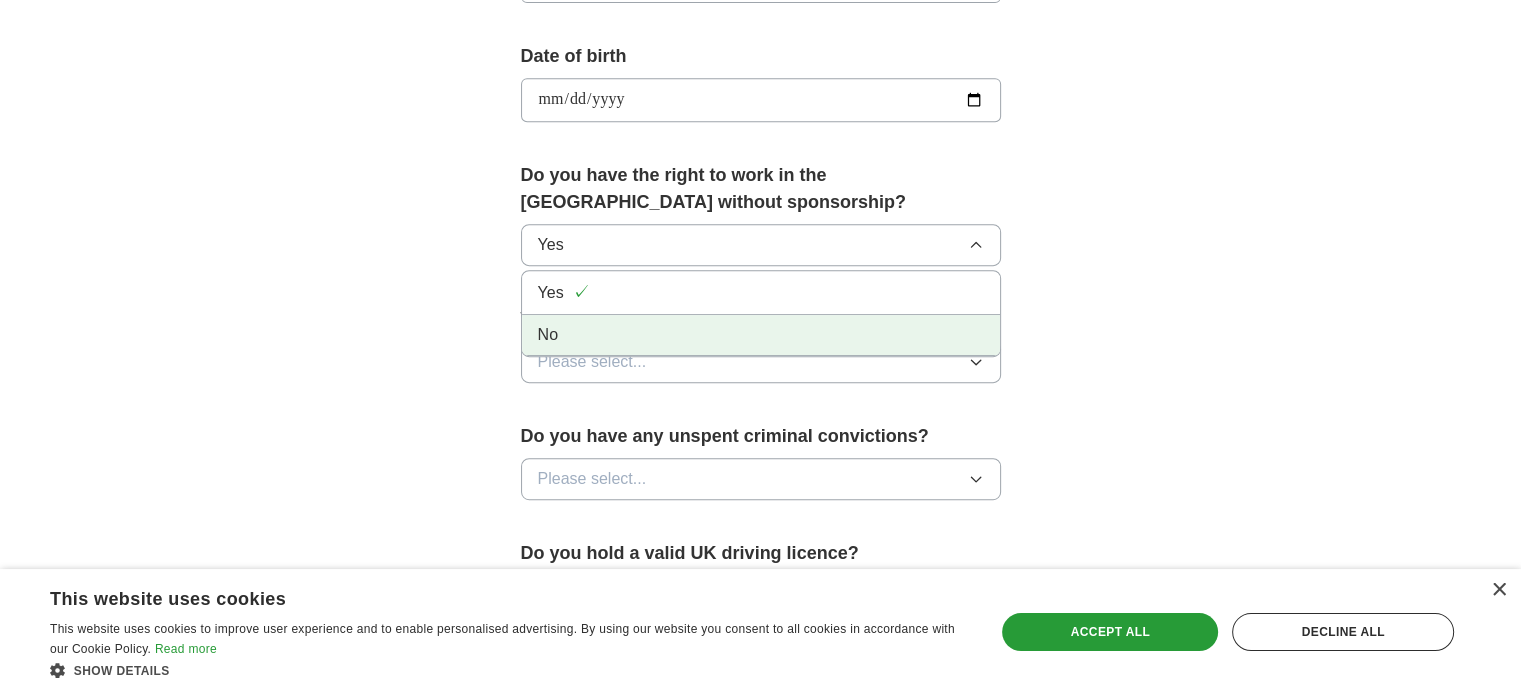 click on "No" at bounding box center [761, 335] 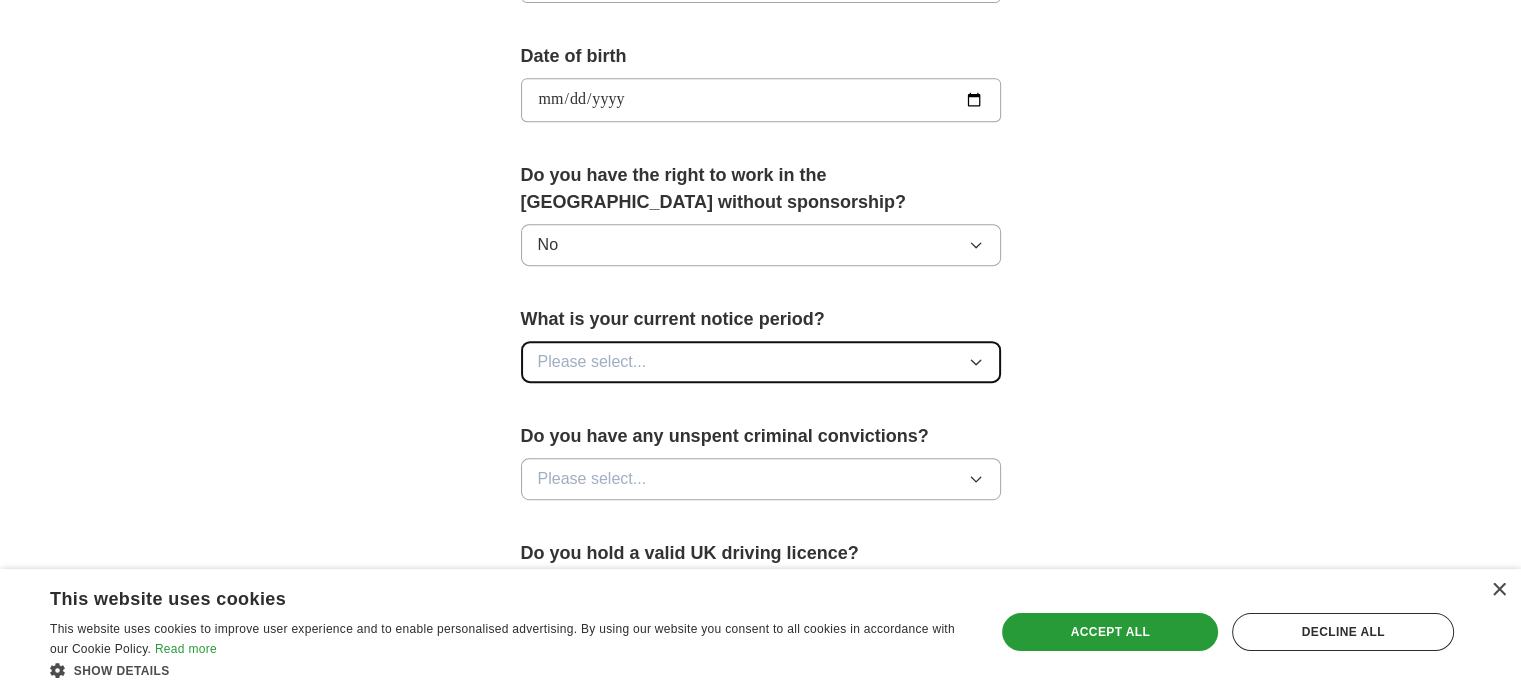 click on "Please select..." at bounding box center [761, 362] 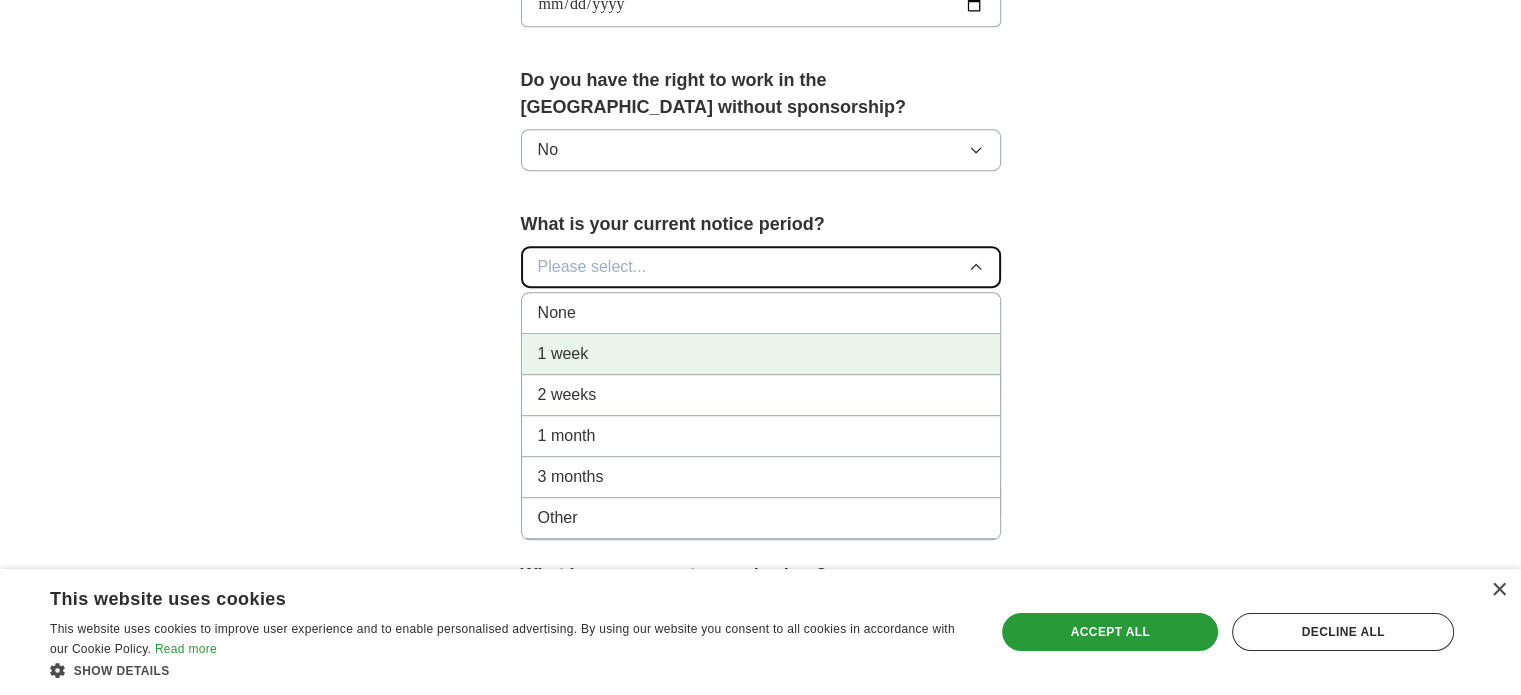 scroll, scrollTop: 1000, scrollLeft: 0, axis: vertical 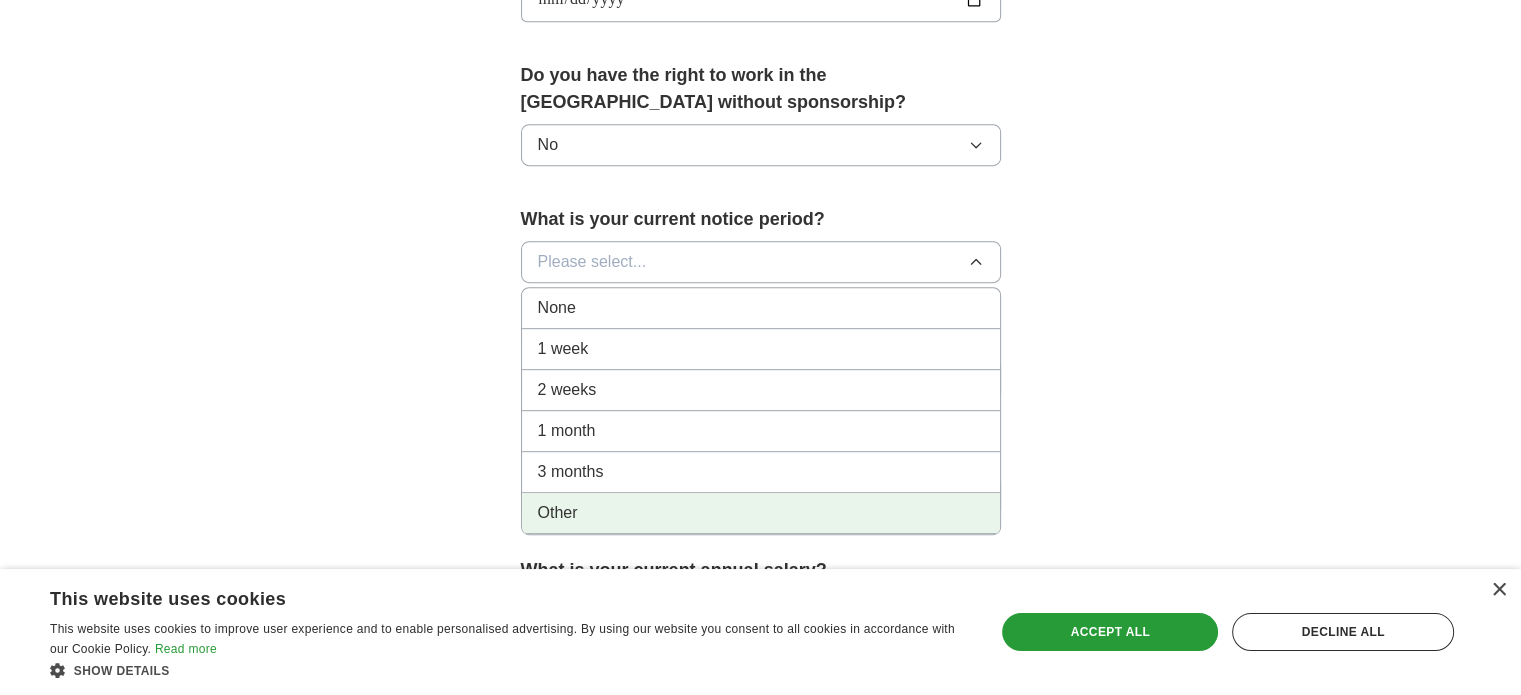 click on "Other" at bounding box center (761, 513) 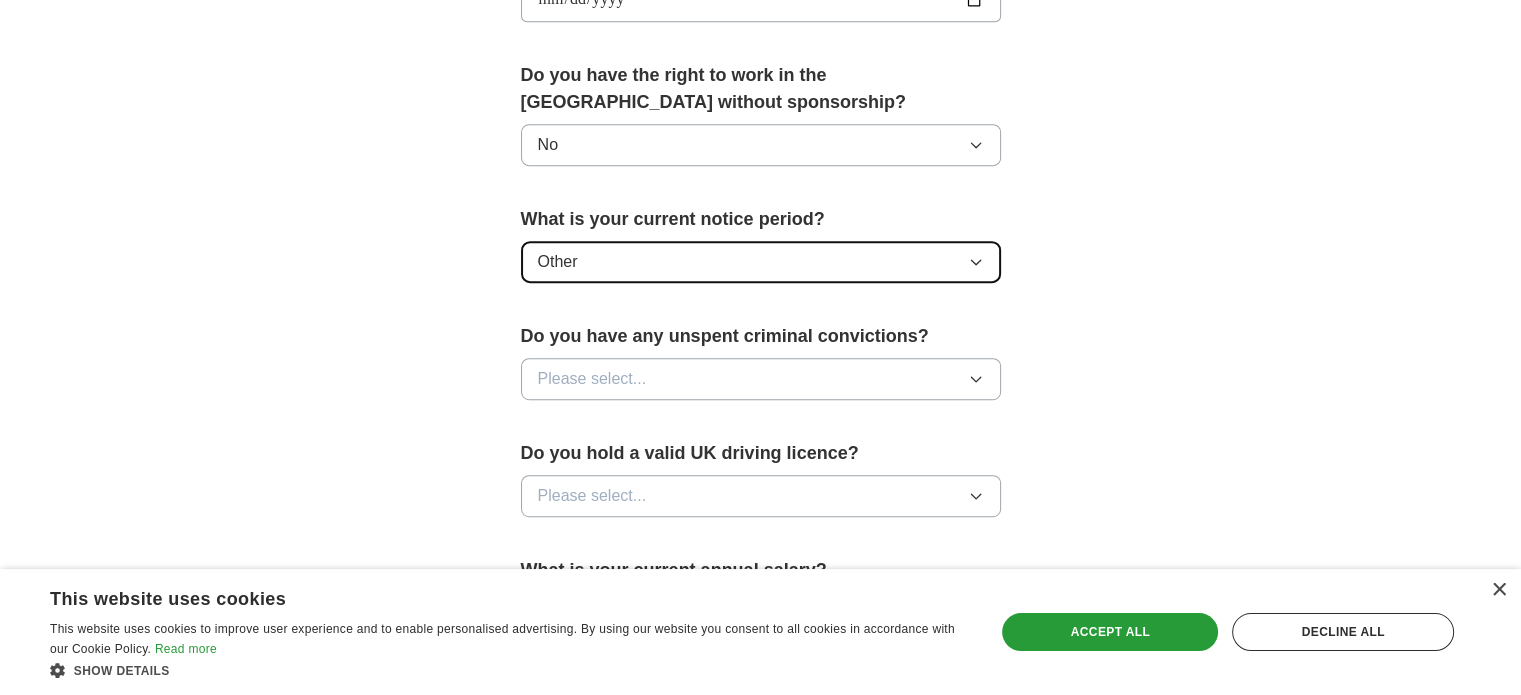 click on "Other" at bounding box center [761, 262] 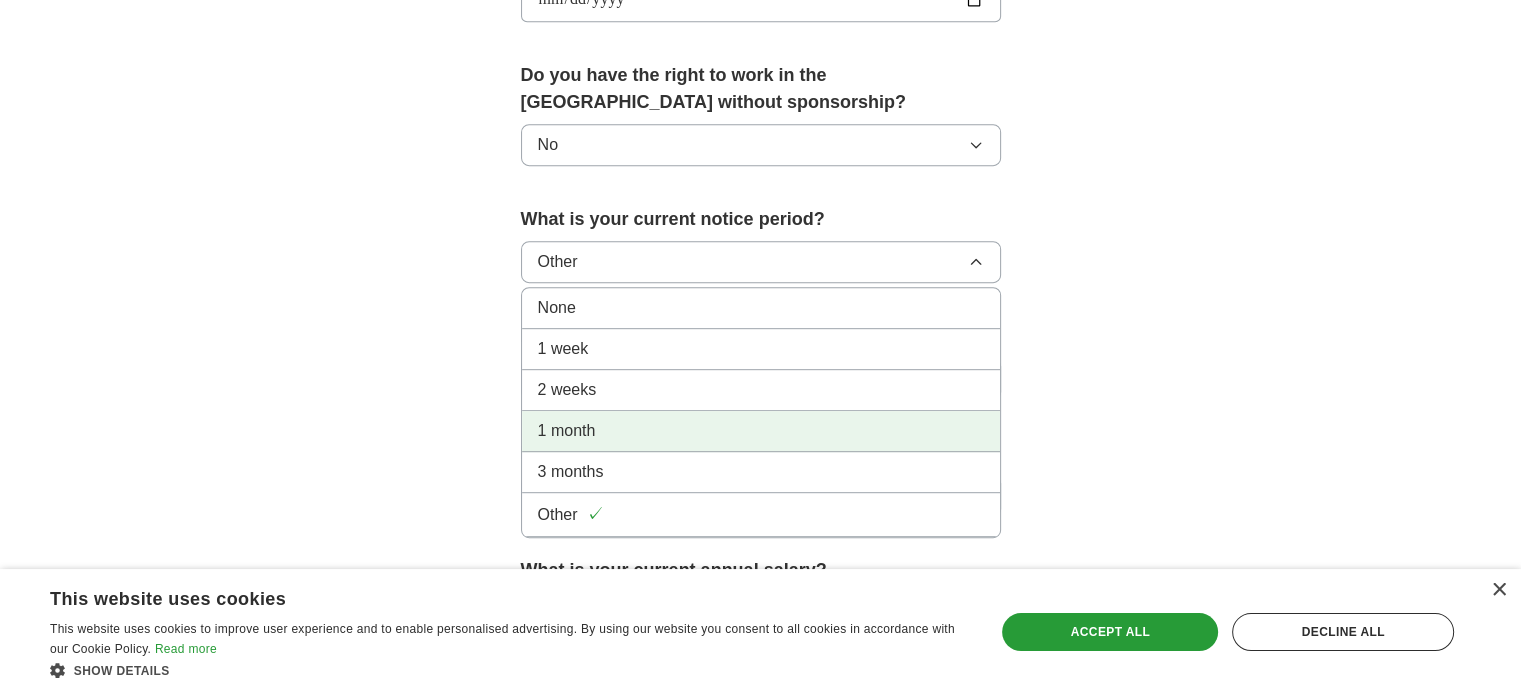click on "1 month" at bounding box center [761, 431] 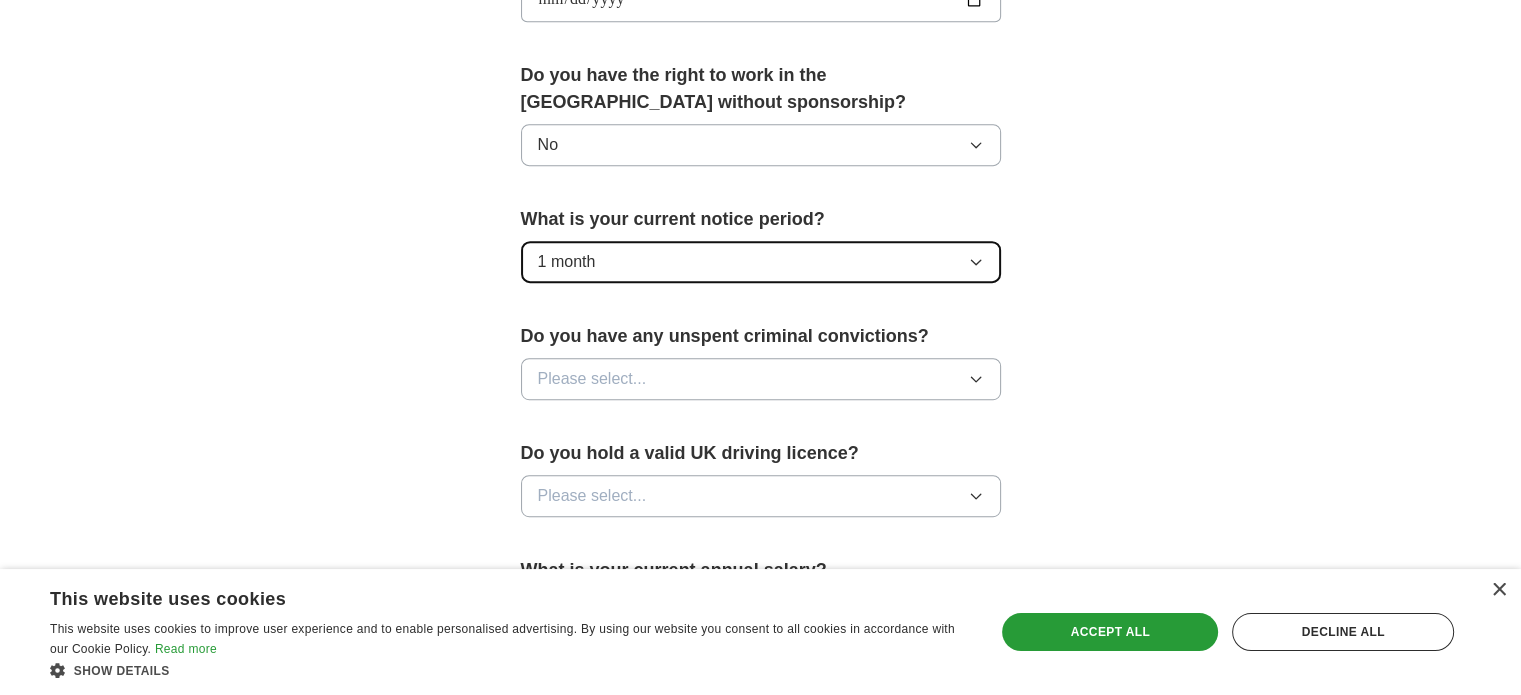 click on "1 month" at bounding box center [761, 262] 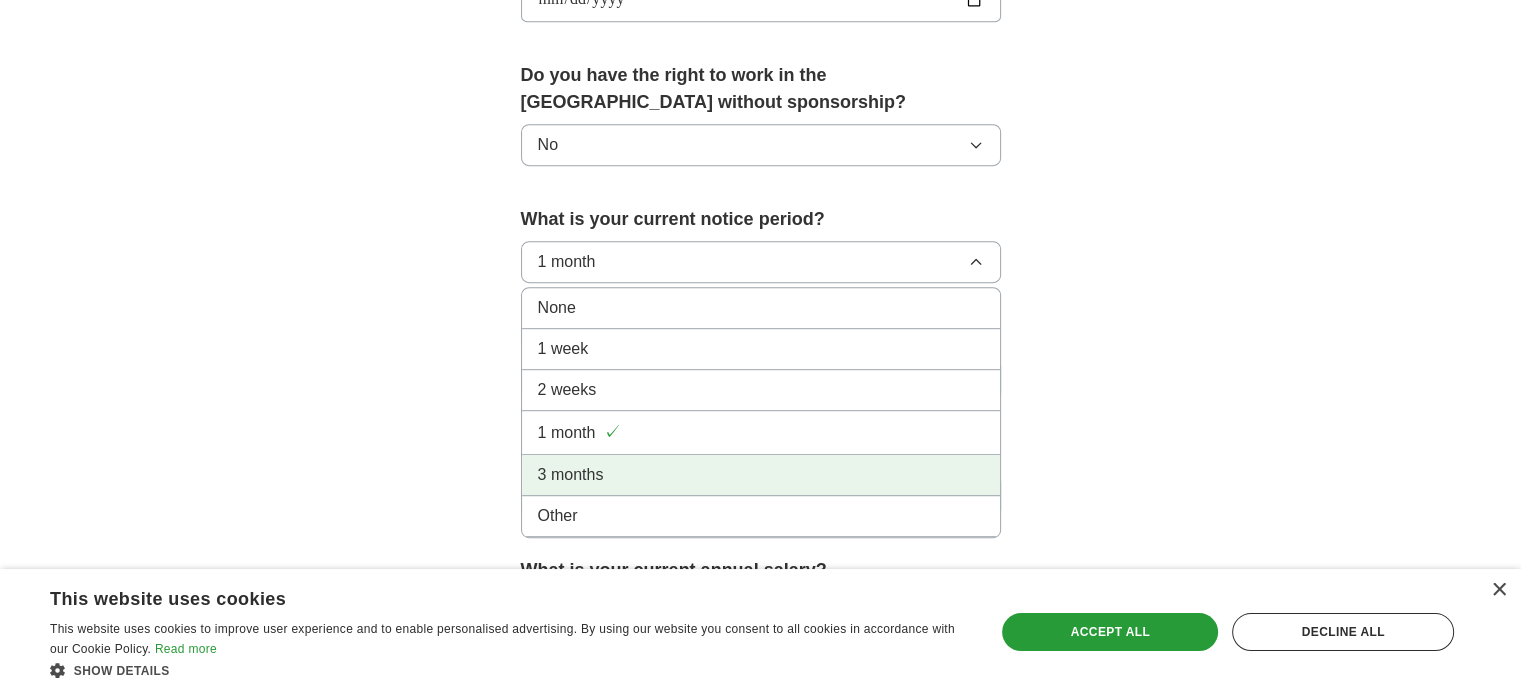 click on "3 months" at bounding box center [761, 475] 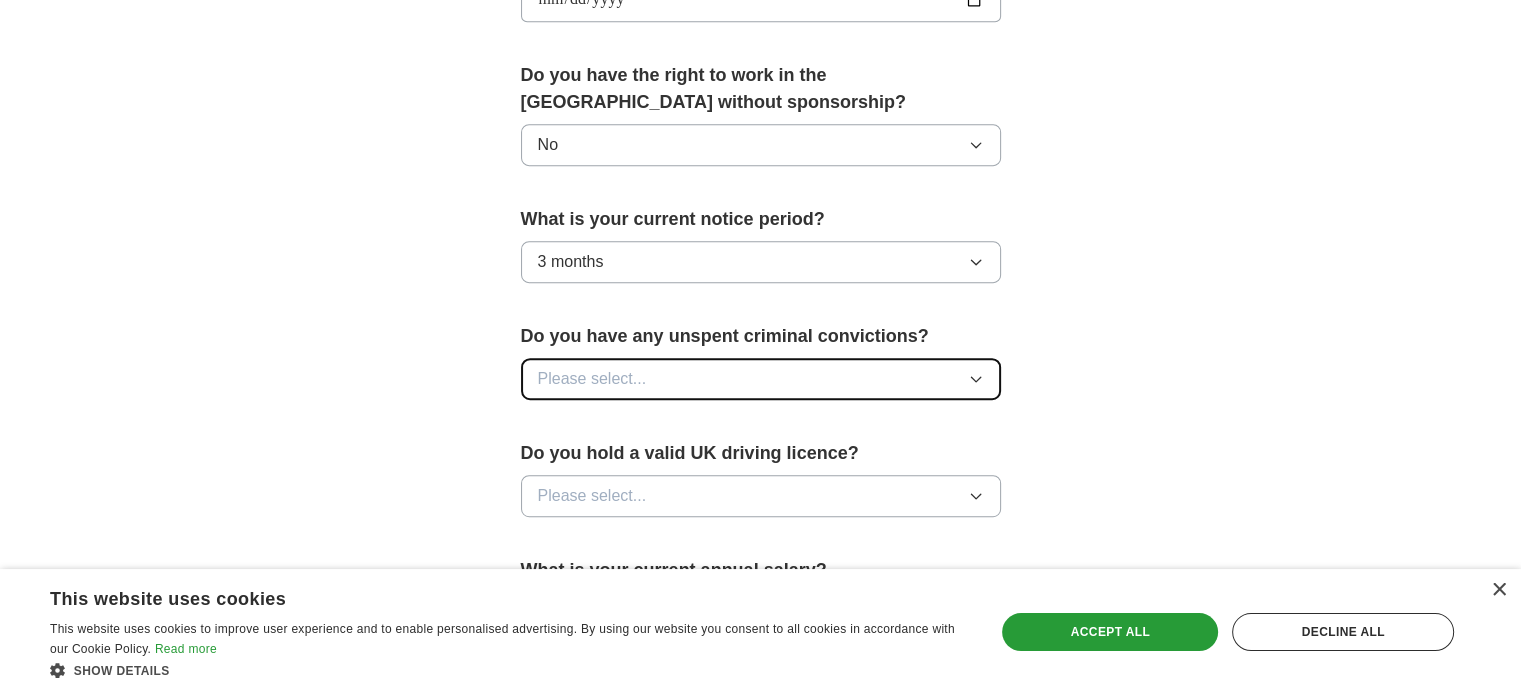 click on "Please select..." at bounding box center [761, 379] 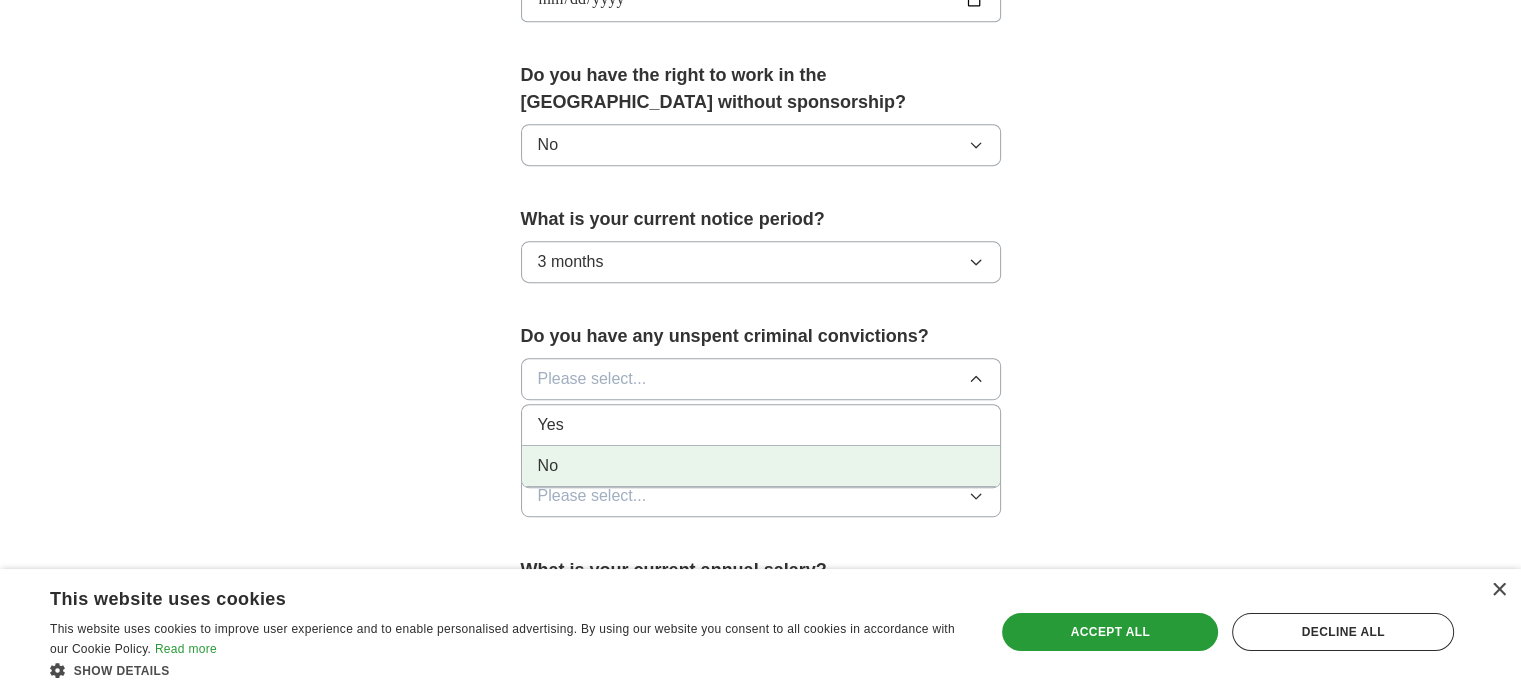 click on "No" at bounding box center [761, 466] 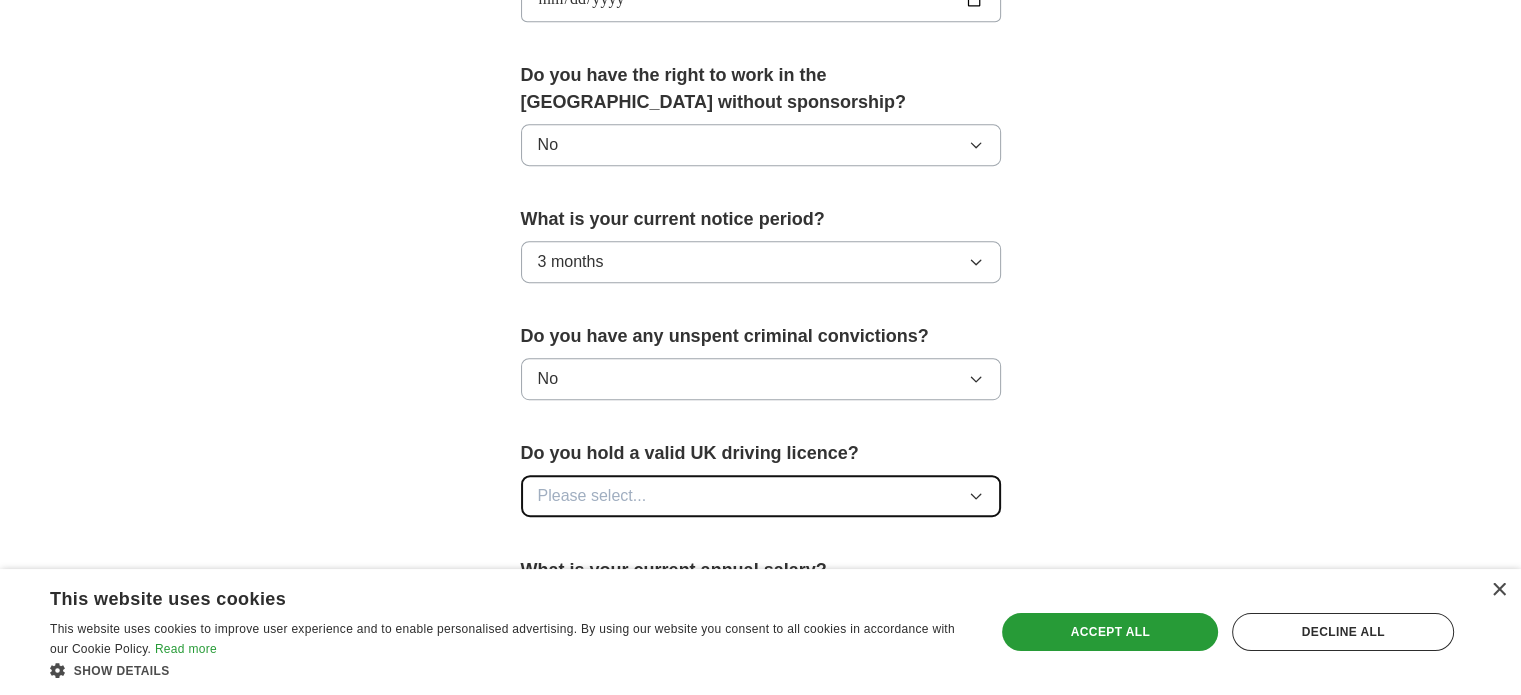 click on "Please select..." at bounding box center (761, 496) 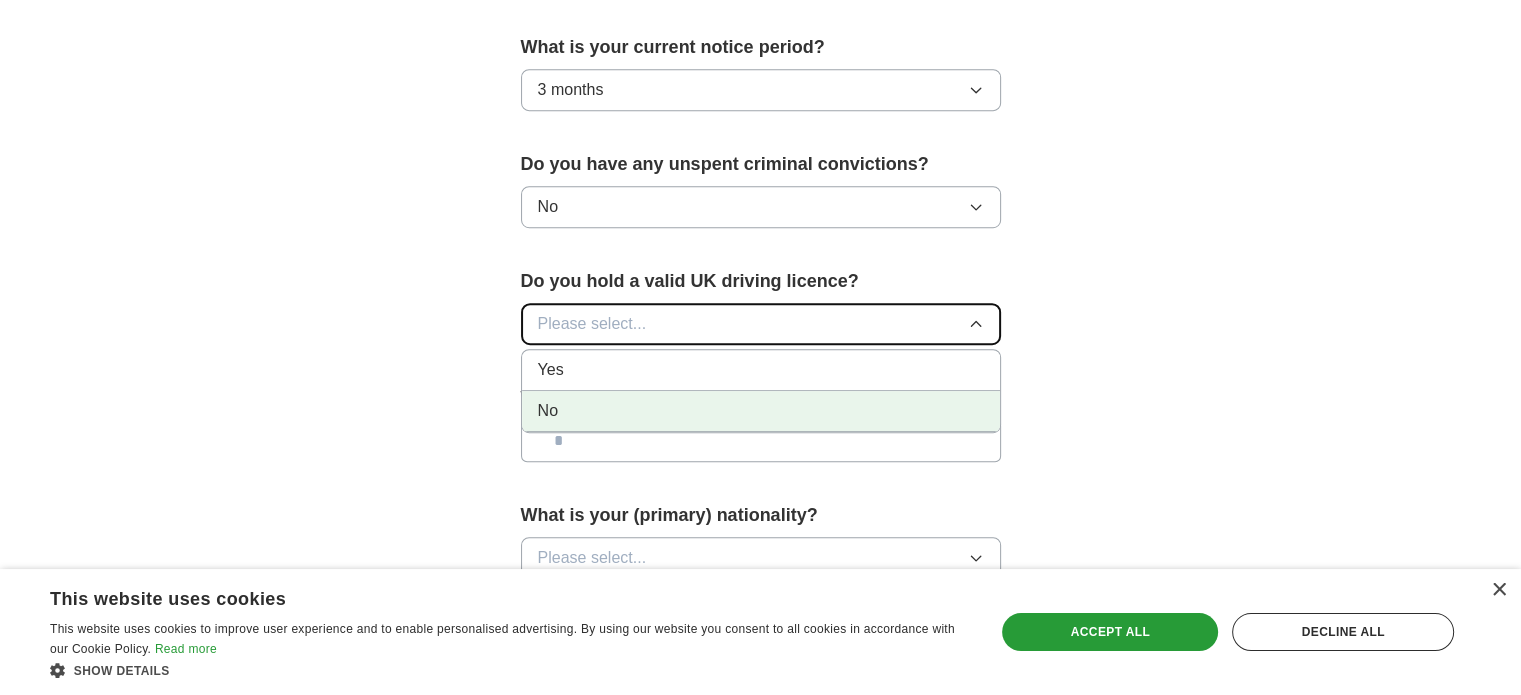 scroll, scrollTop: 1200, scrollLeft: 0, axis: vertical 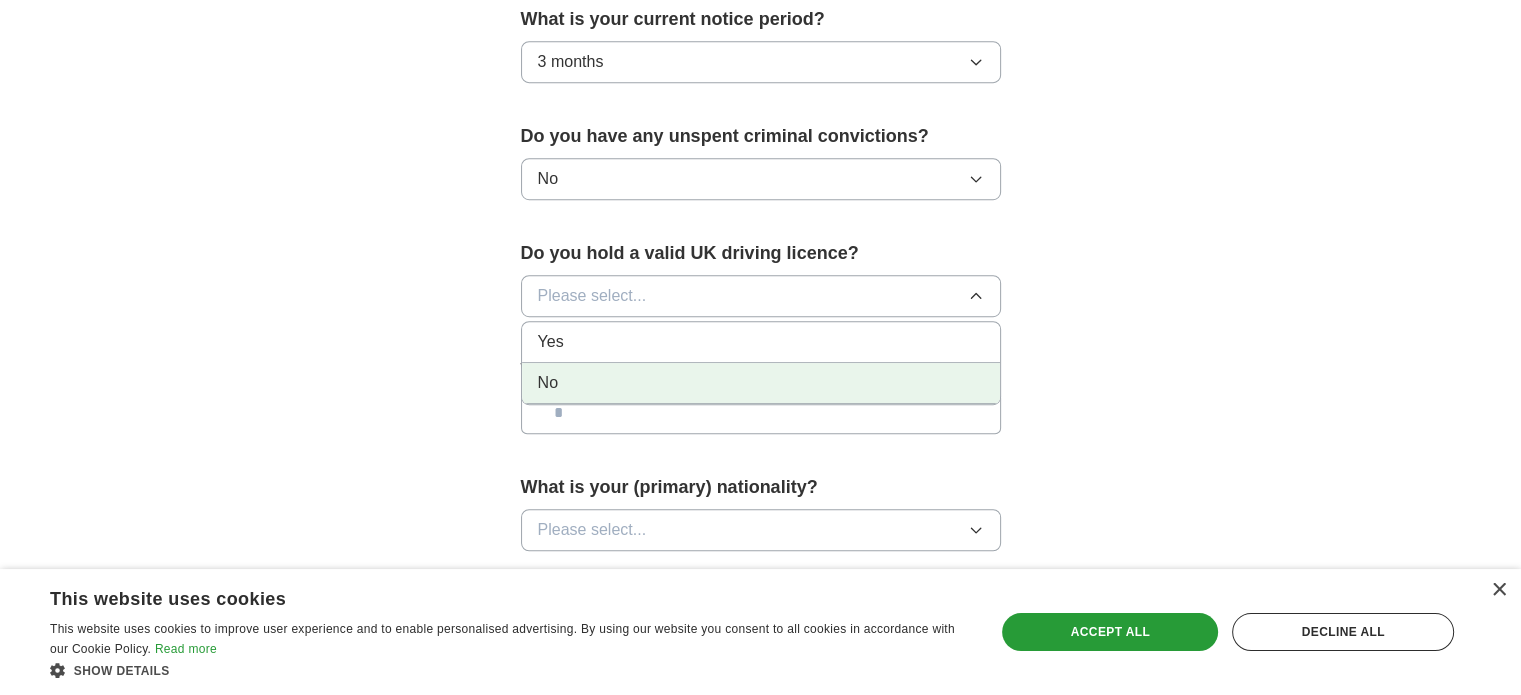 click on "No" at bounding box center [761, 383] 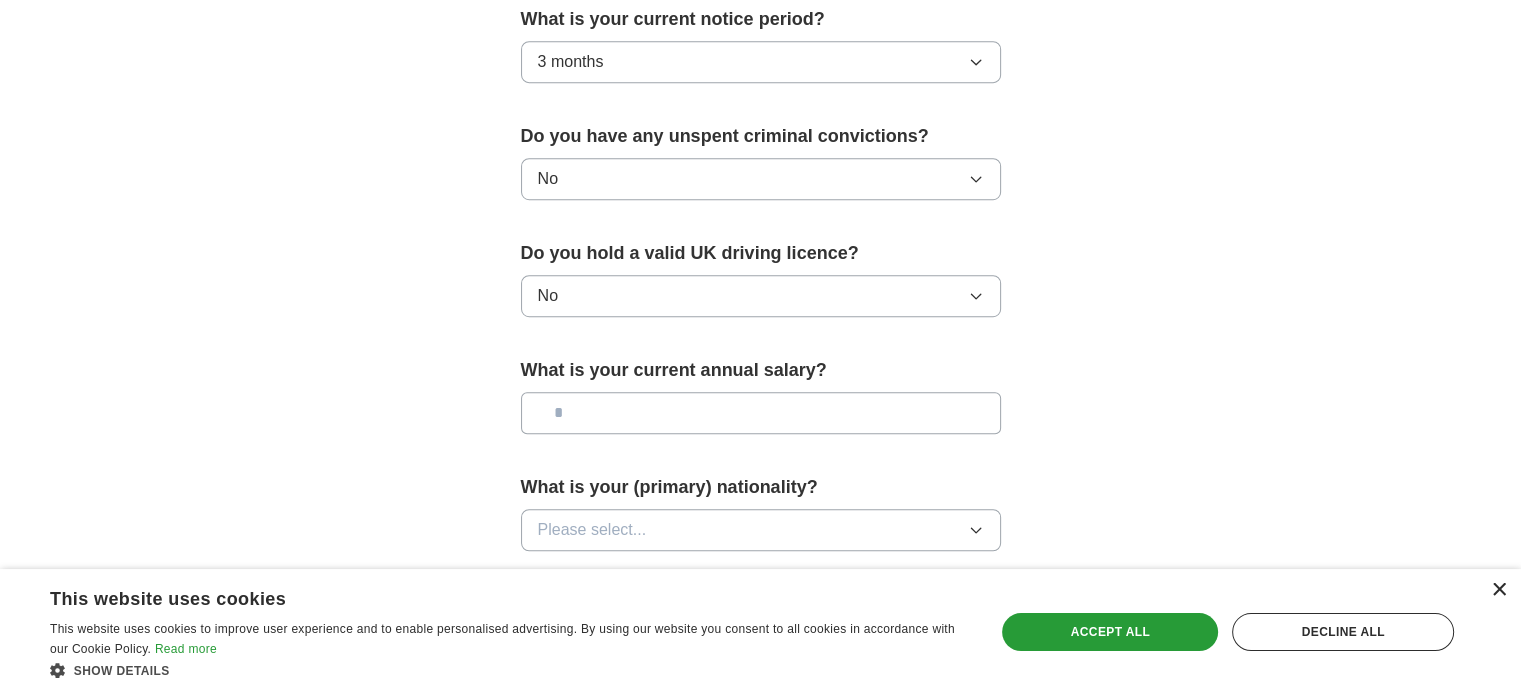 click on "×" at bounding box center (1498, 590) 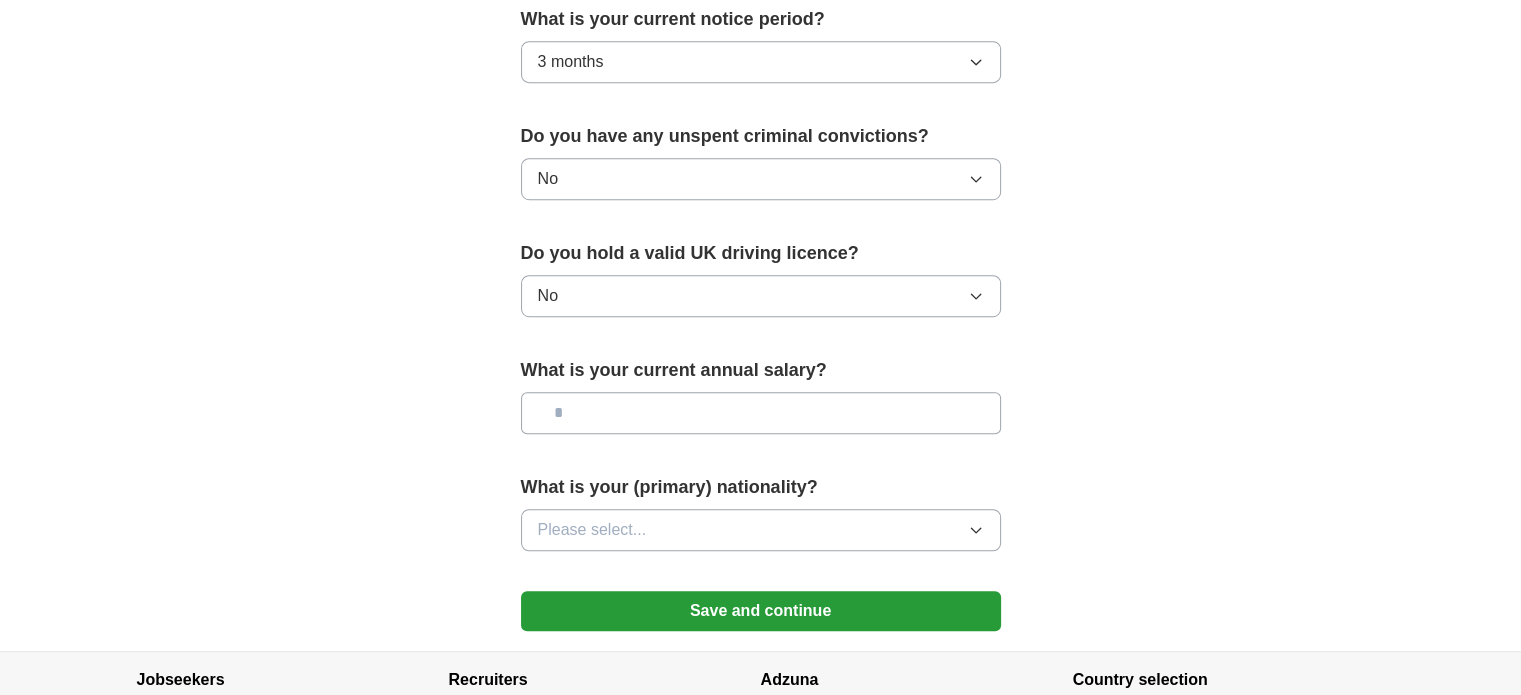 click at bounding box center (761, 413) 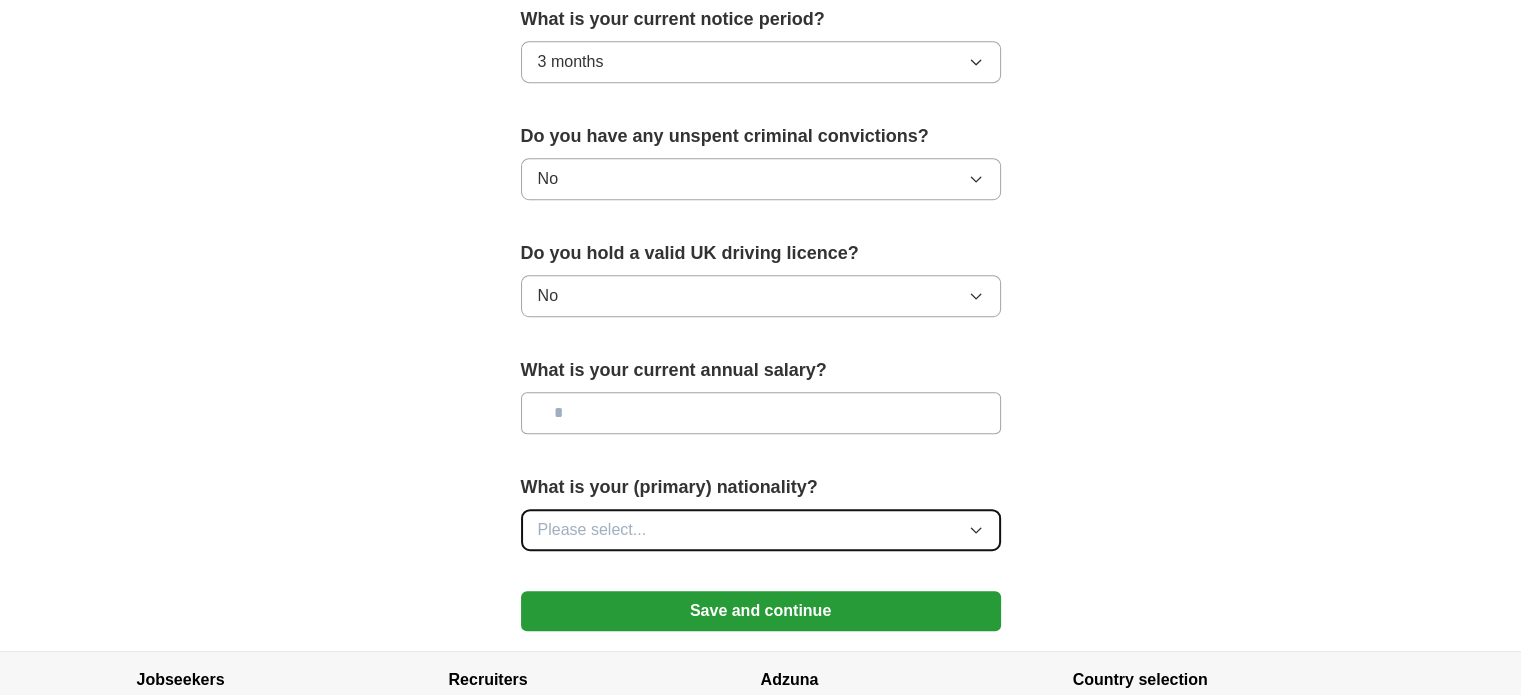 click on "Please select..." at bounding box center (761, 530) 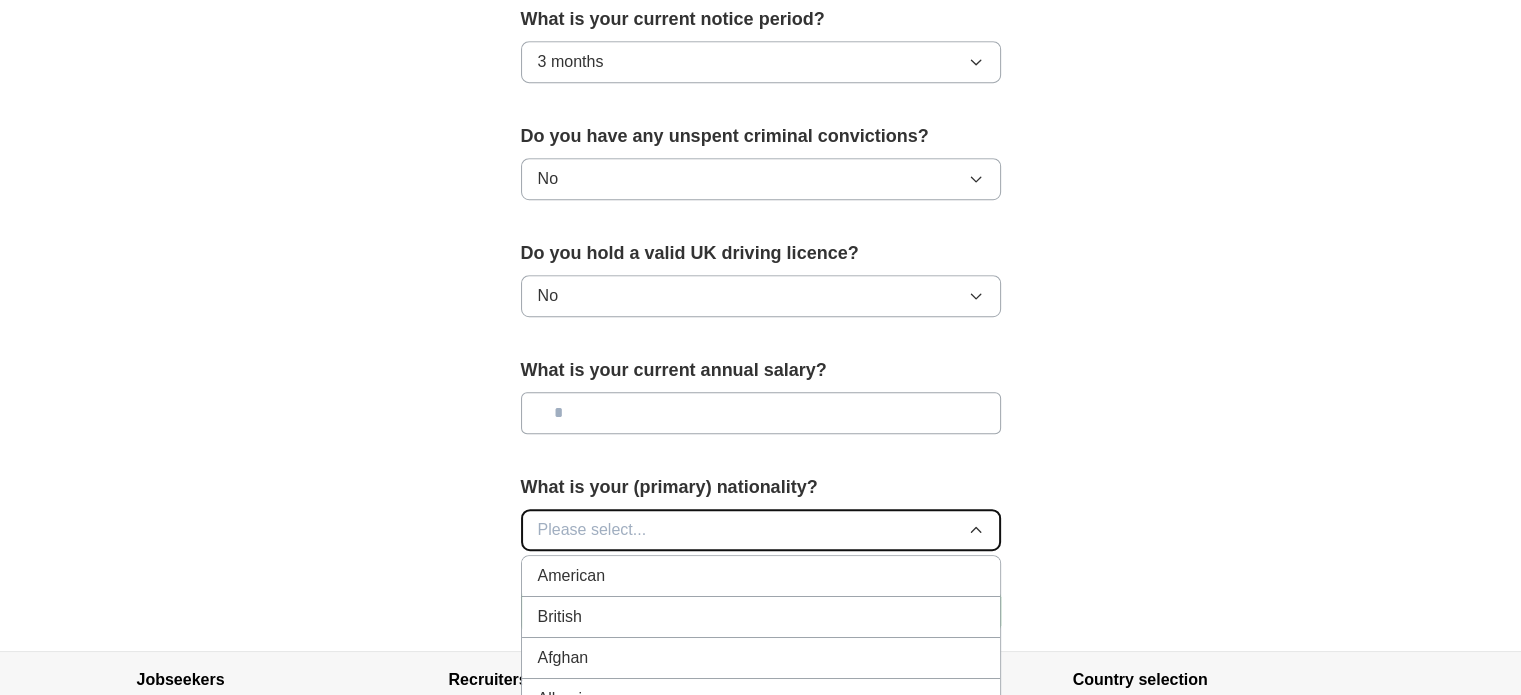 type 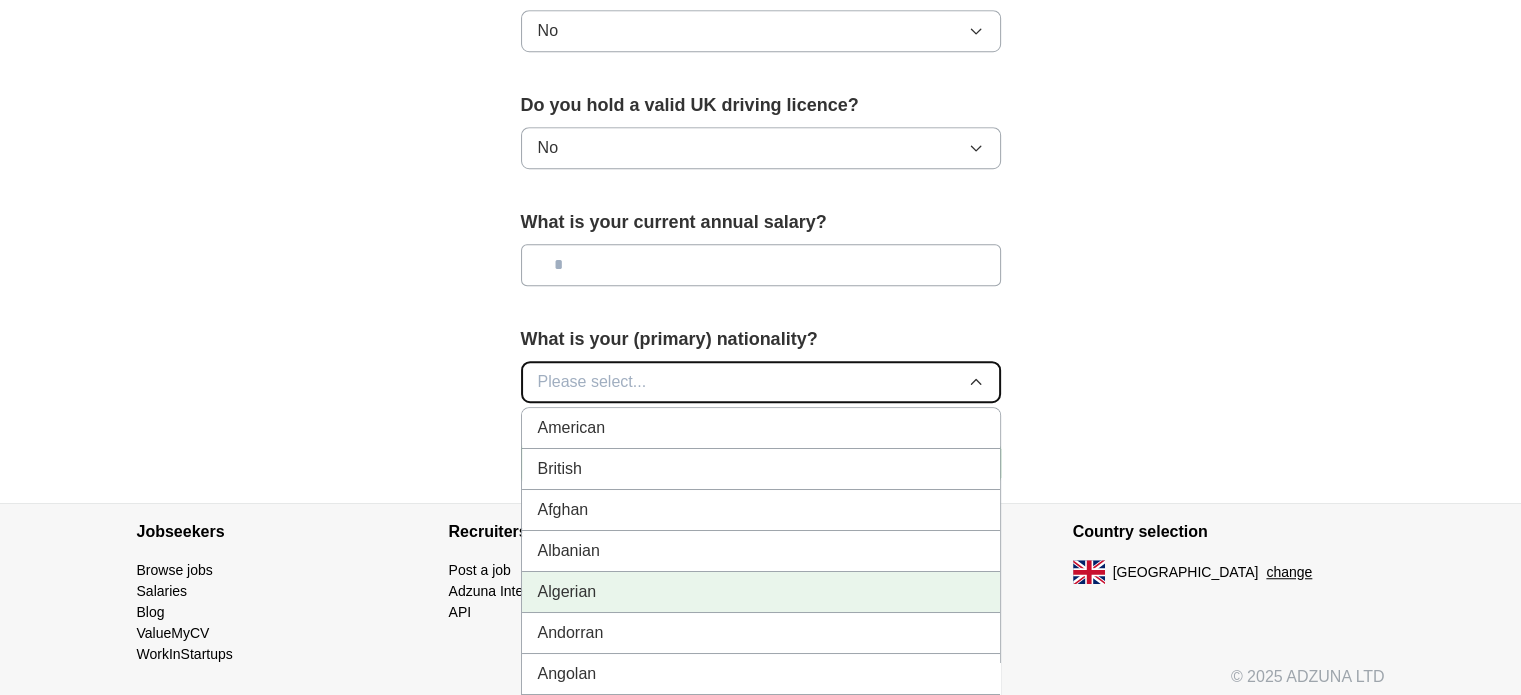 scroll, scrollTop: 1400, scrollLeft: 0, axis: vertical 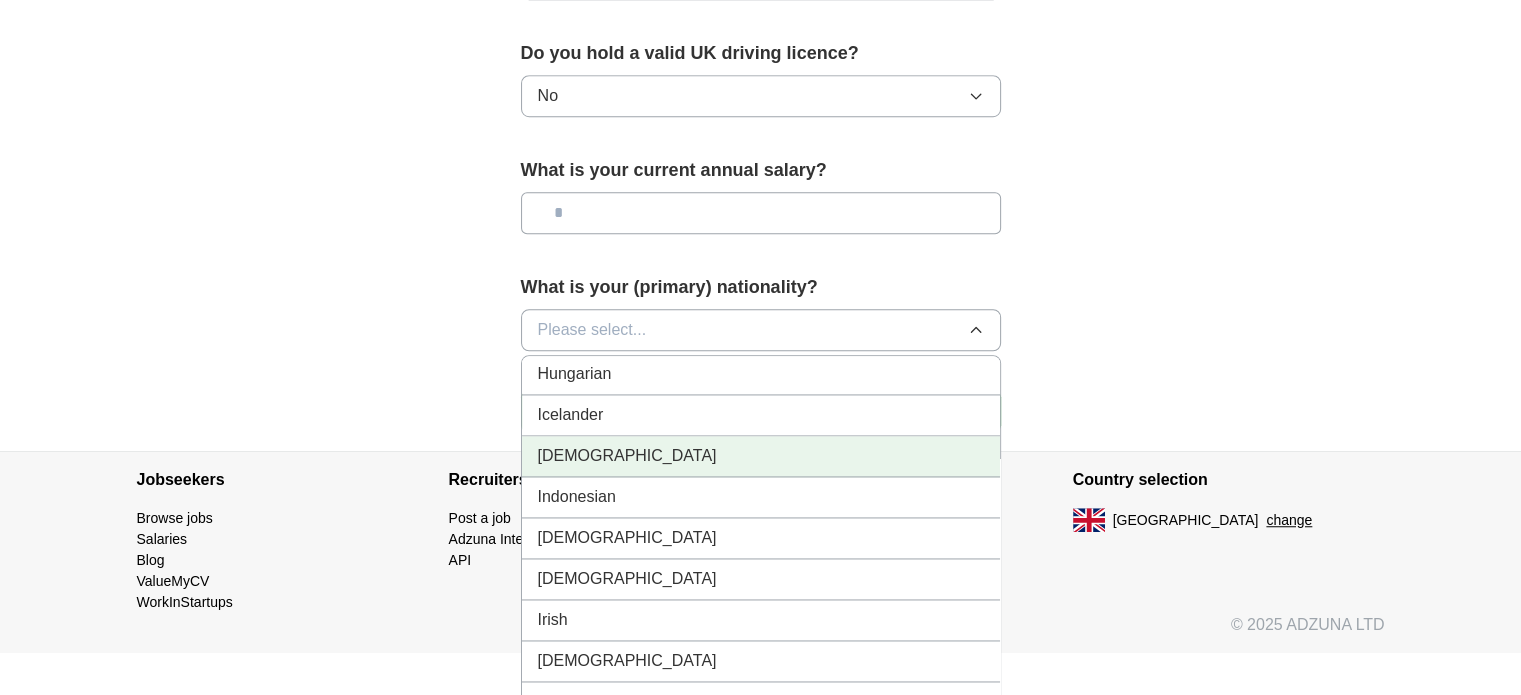 click on "[DEMOGRAPHIC_DATA]" at bounding box center [627, 456] 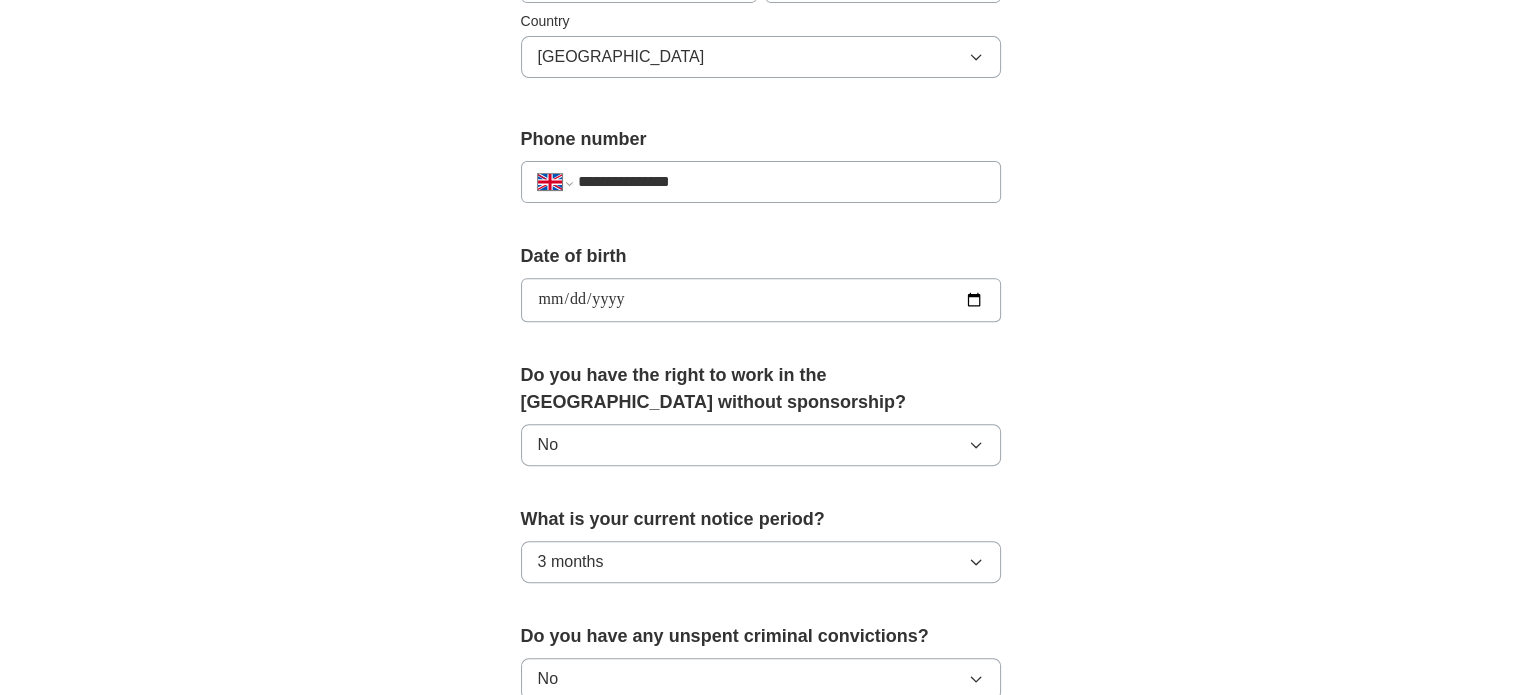 scroll, scrollTop: 1300, scrollLeft: 0, axis: vertical 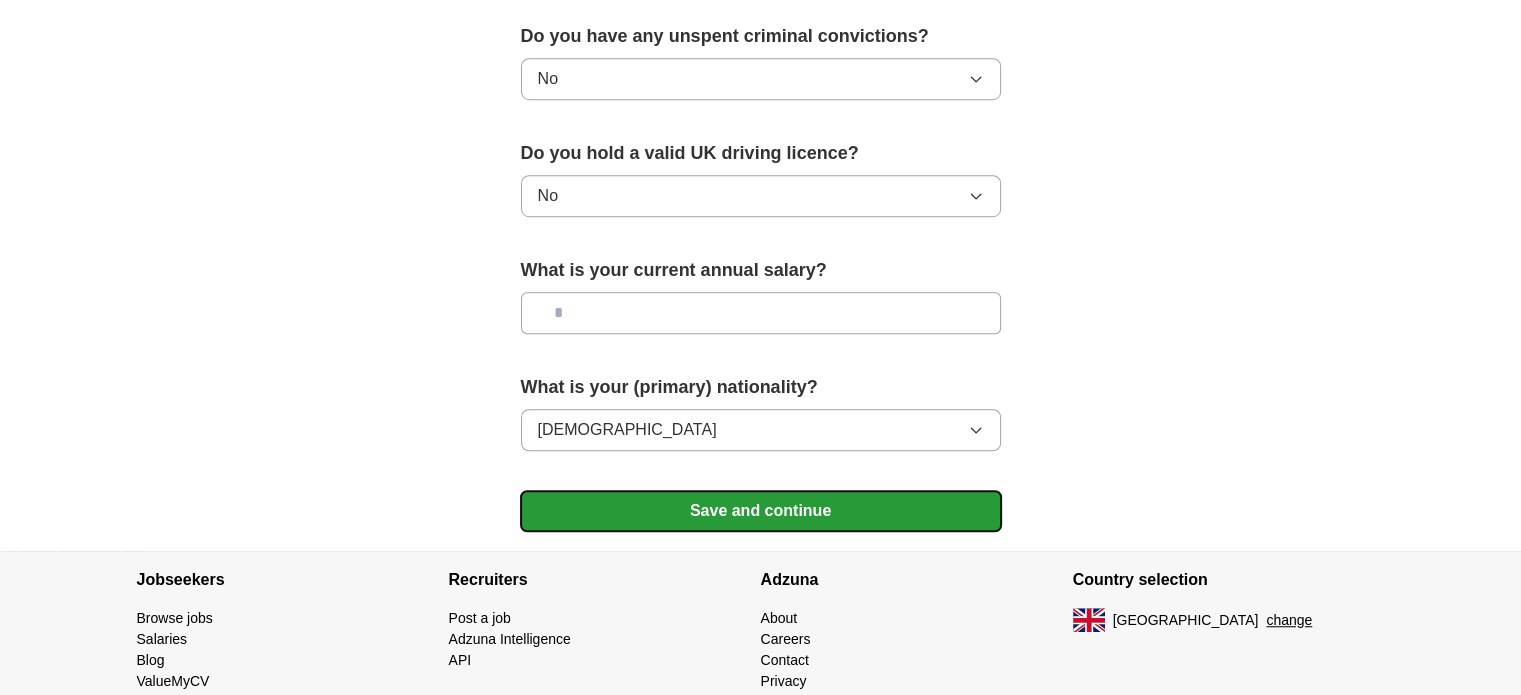 click on "Save and continue" at bounding box center (761, 511) 